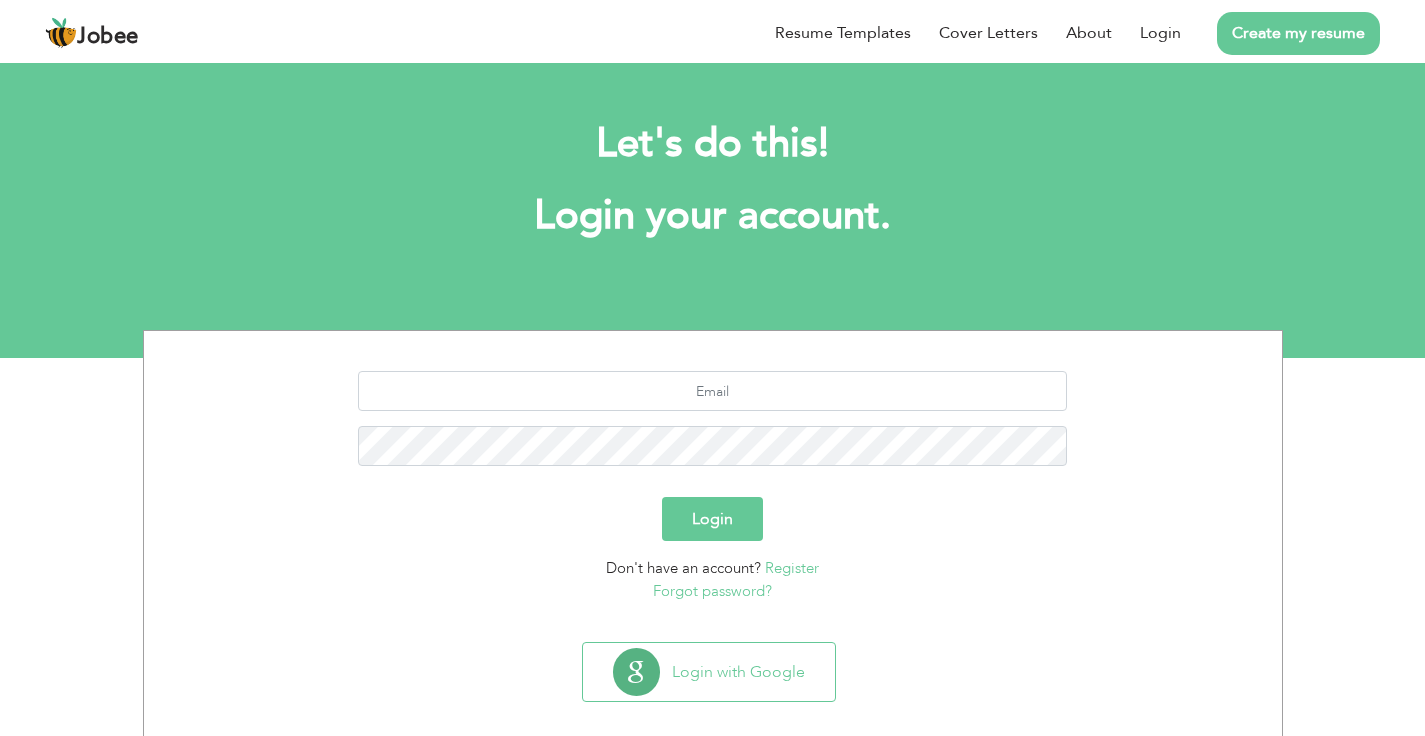 scroll, scrollTop: 0, scrollLeft: 0, axis: both 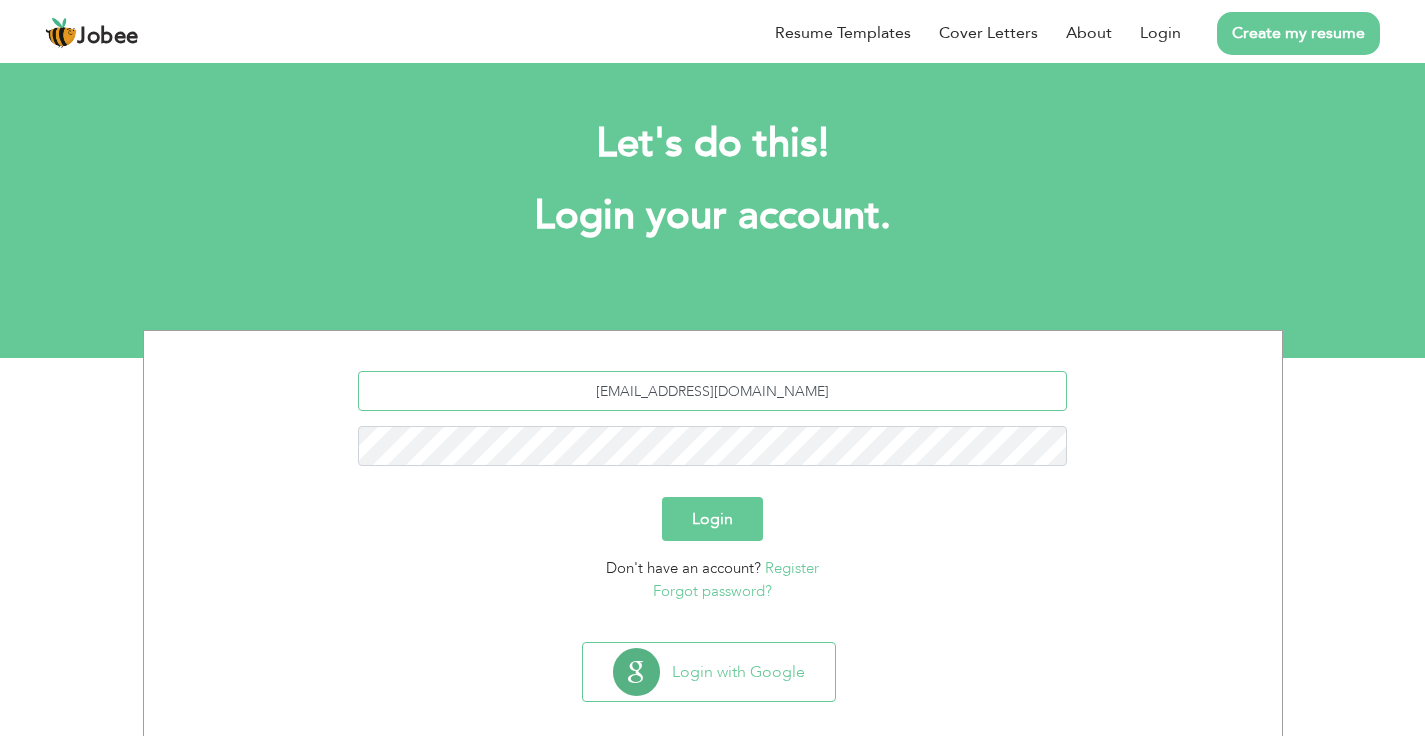 click on "[EMAIL_ADDRESS][DOMAIN_NAME]" at bounding box center (712, 391) 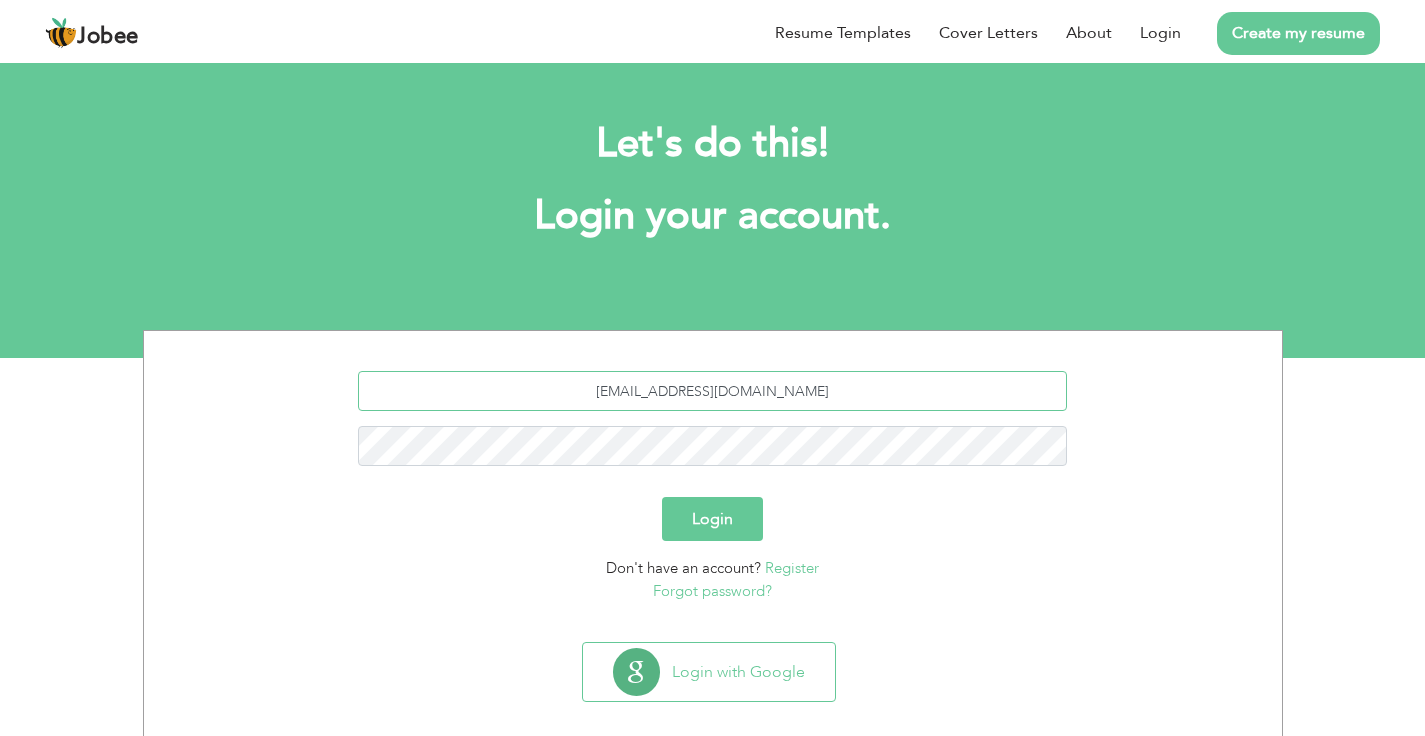 type on "[EMAIL_ADDRESS][DOMAIN_NAME]" 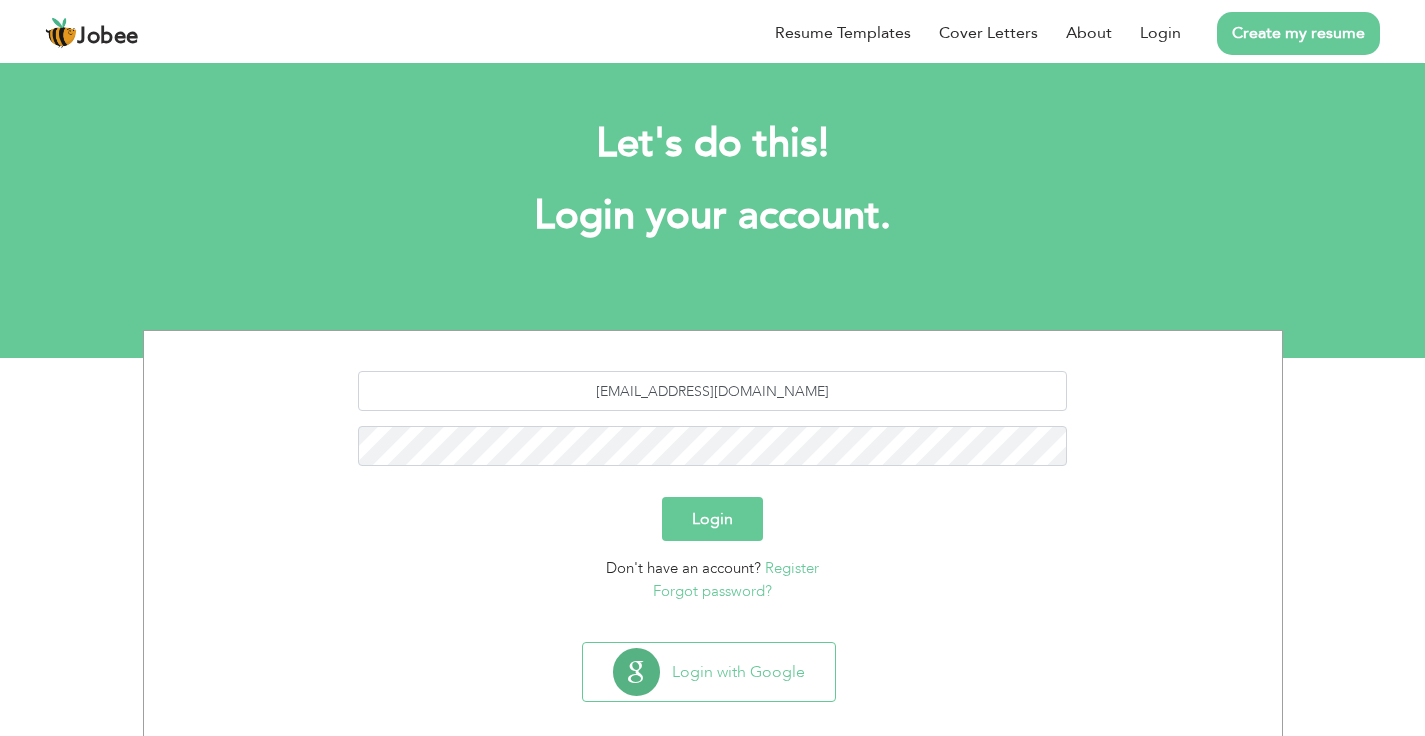 click on "Login" at bounding box center (712, 519) 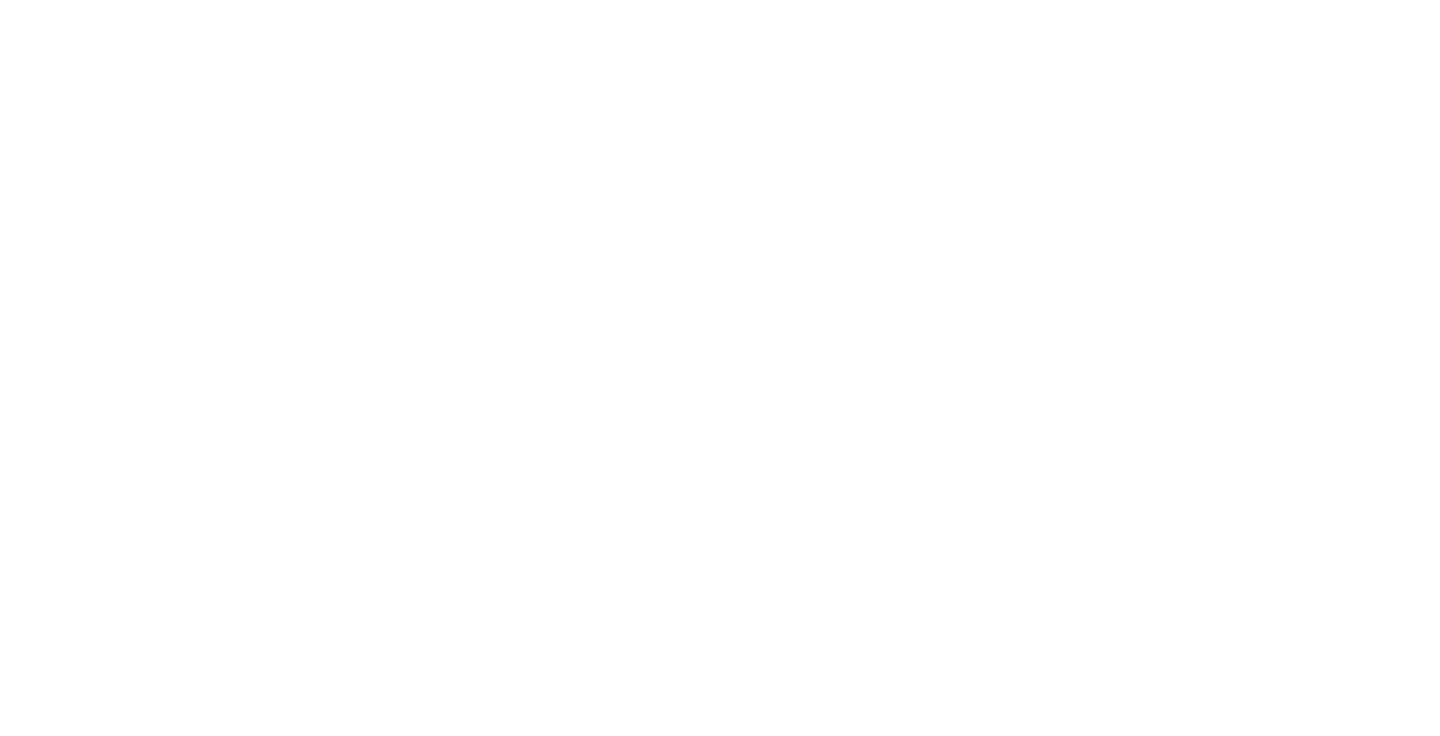 scroll, scrollTop: 0, scrollLeft: 0, axis: both 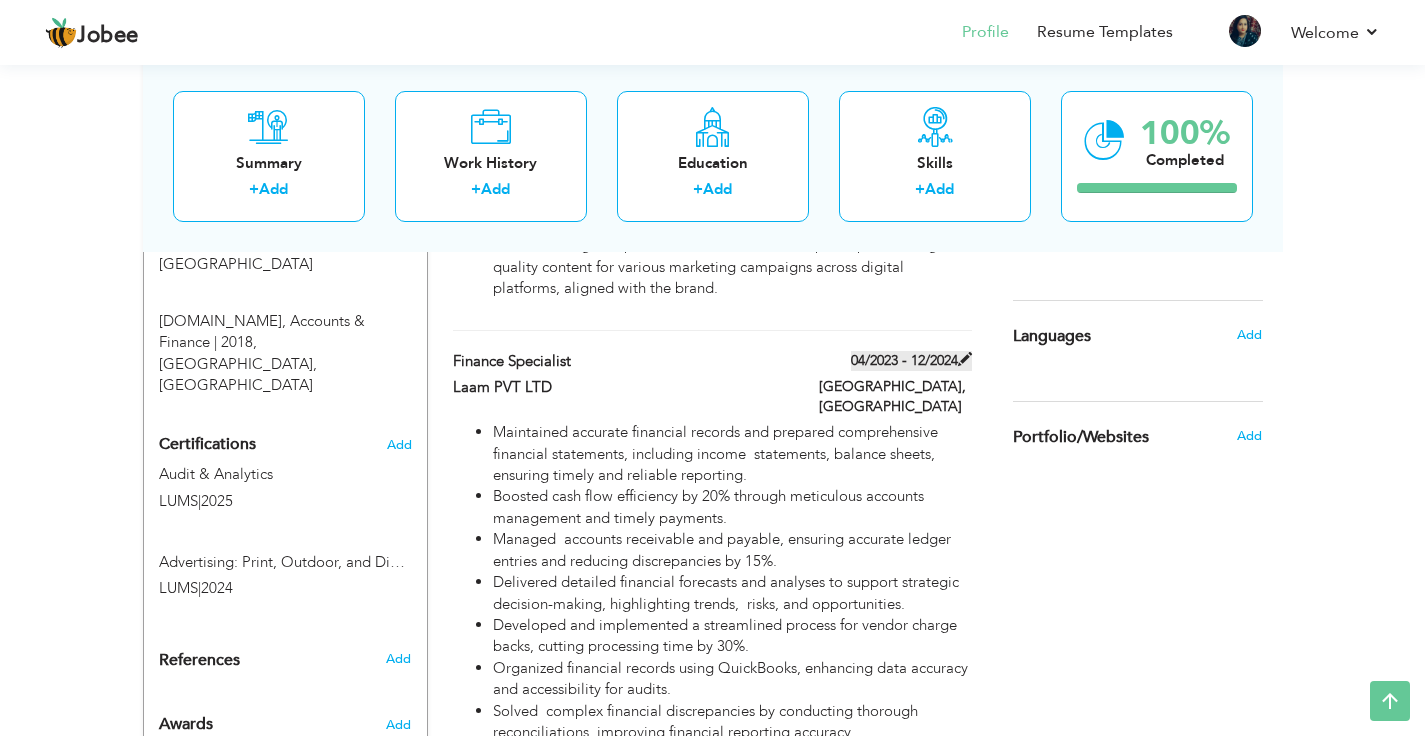 click at bounding box center (965, 359) 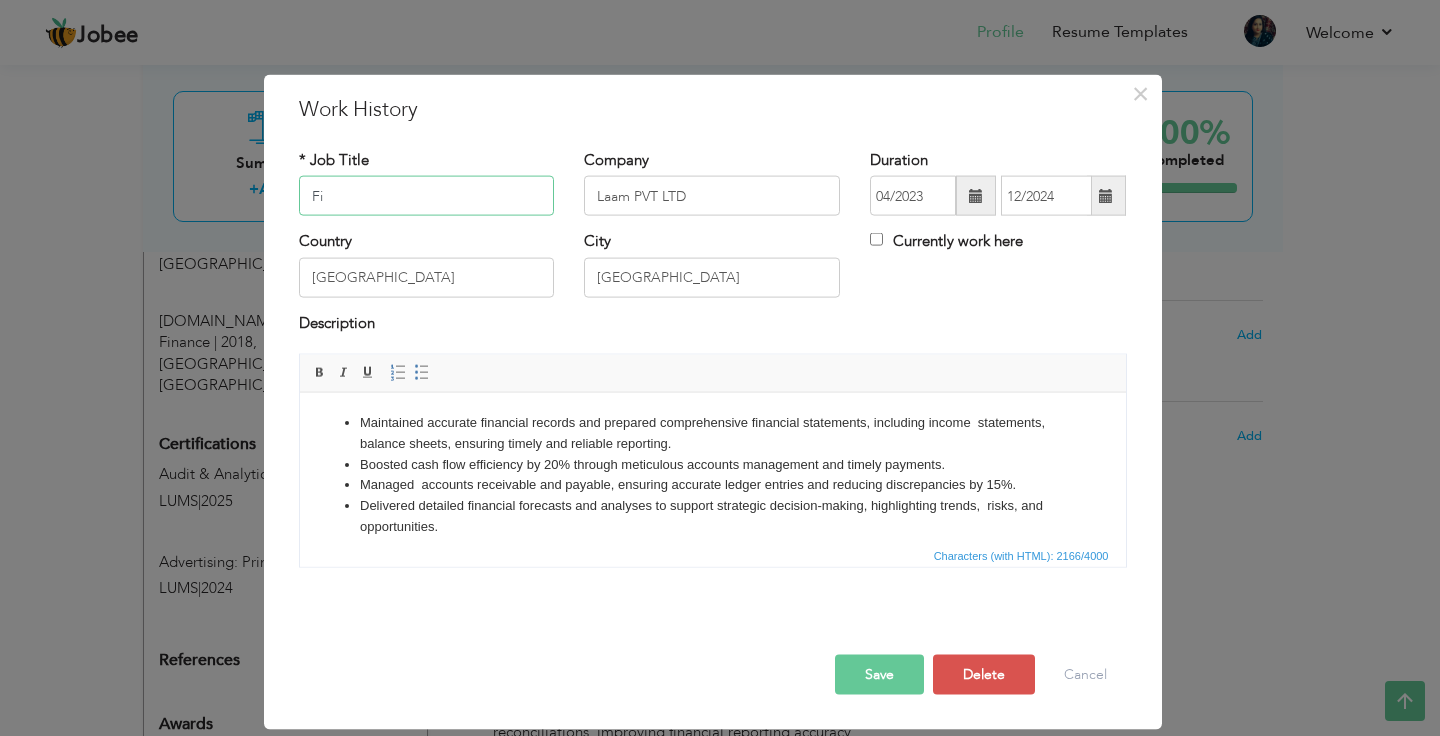 type on "F" 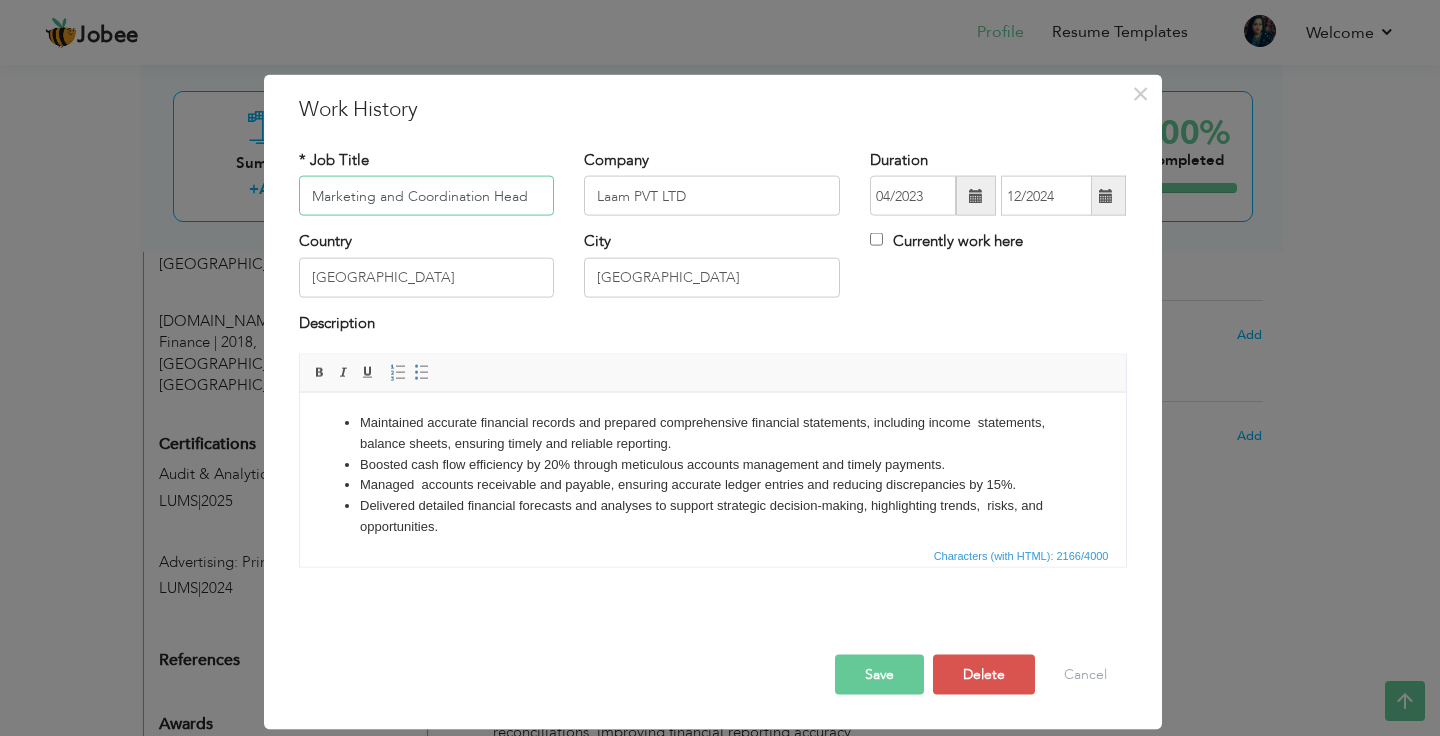 type on "Marketing and Coordination Head" 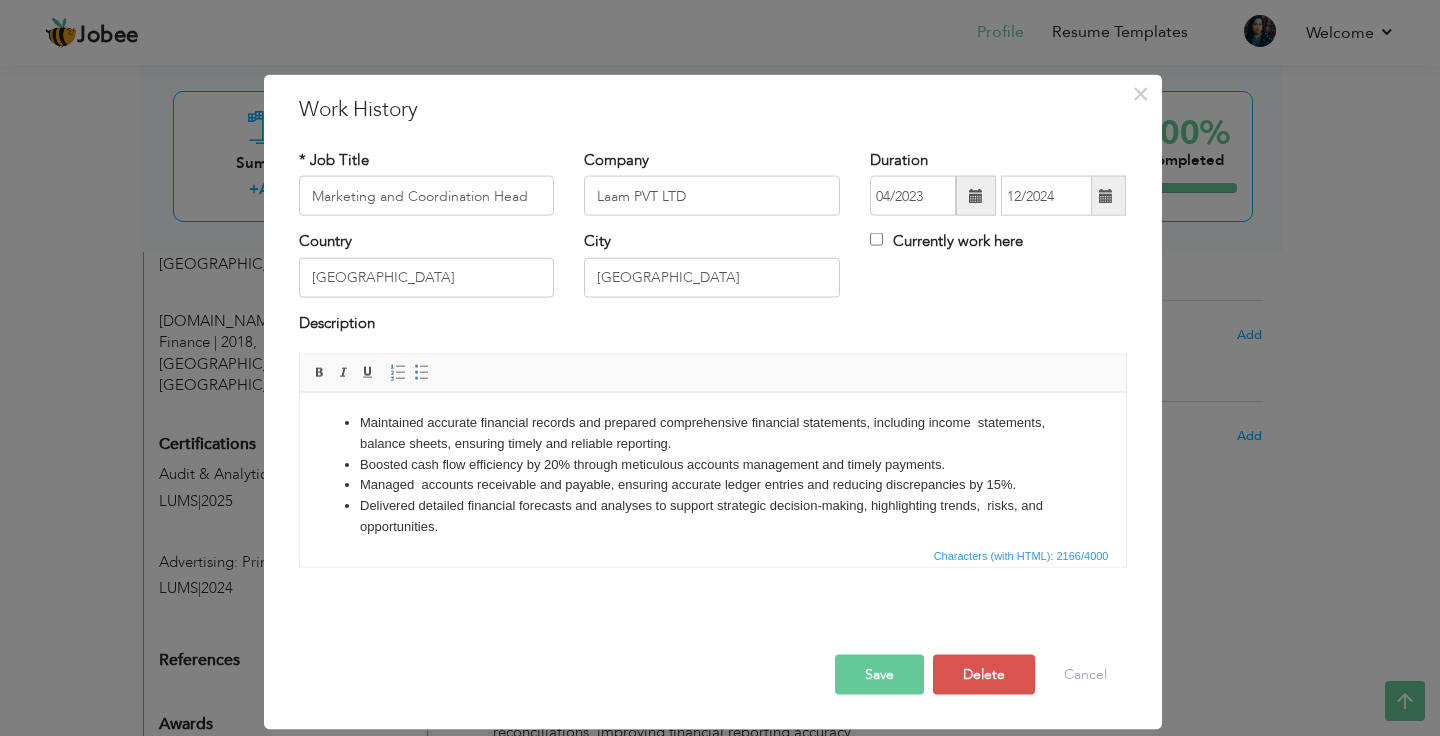 click on "Delivered detailed financial forecasts and analyses to support strategic decision-making, highlighting trends,  risks, and opportunities." at bounding box center (712, 516) 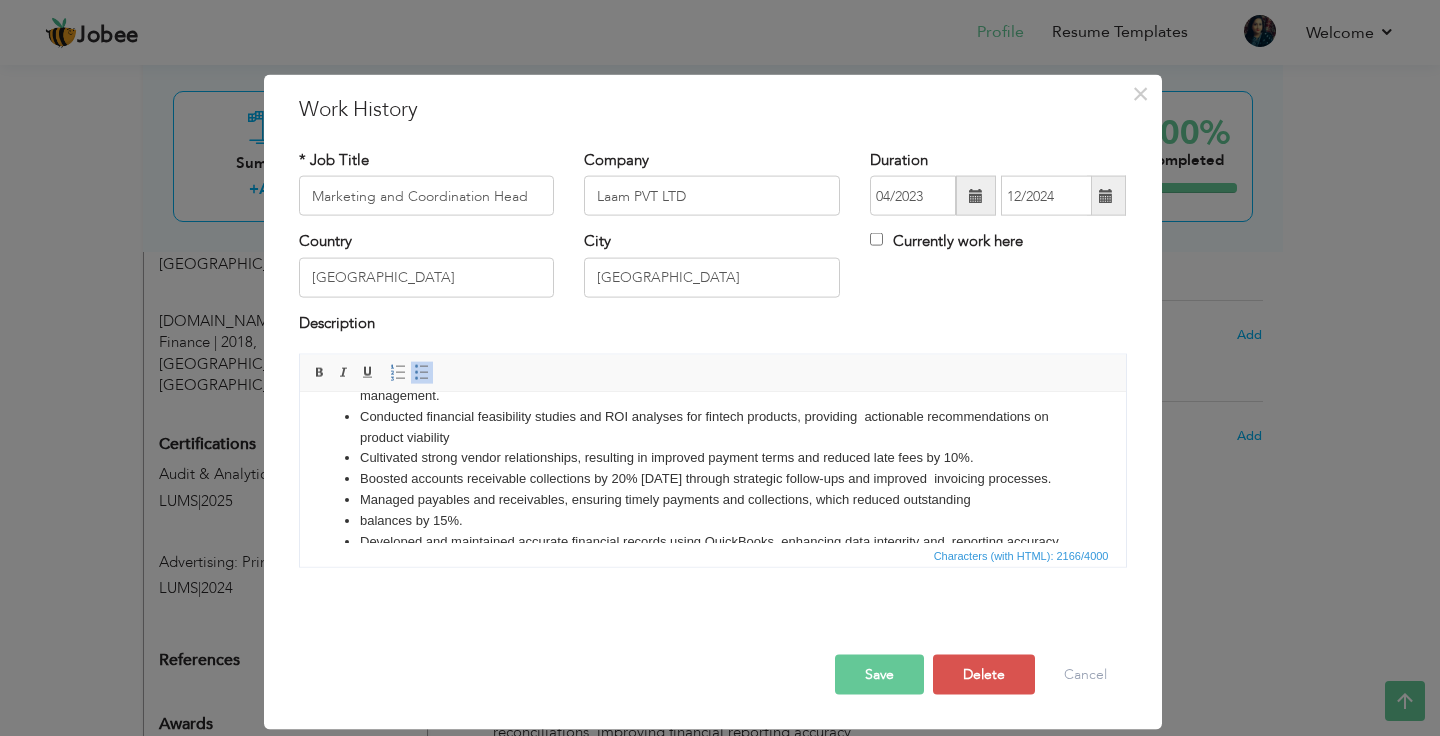 scroll, scrollTop: 368, scrollLeft: 0, axis: vertical 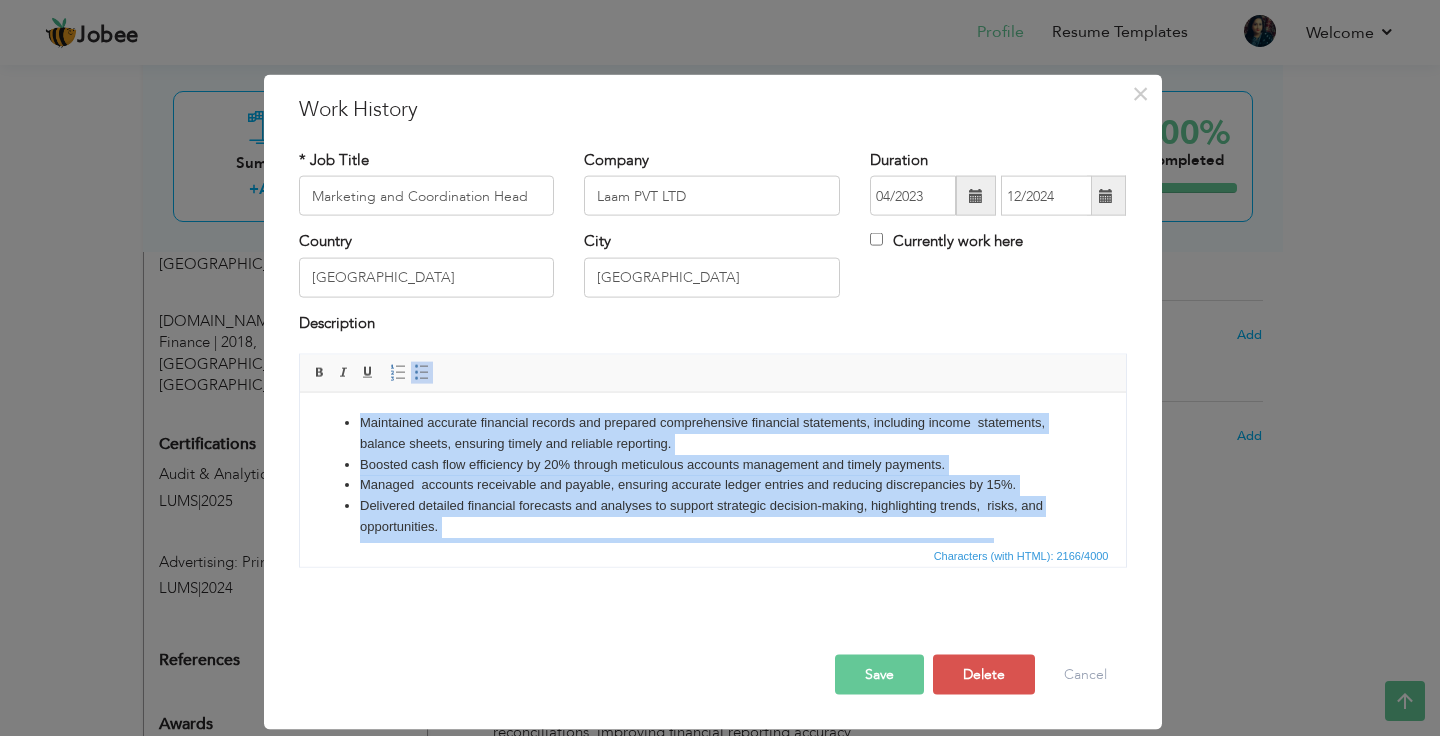 drag, startPoint x: 1069, startPoint y: 495, endPoint x: 1042, endPoint y: 772, distance: 278.31277 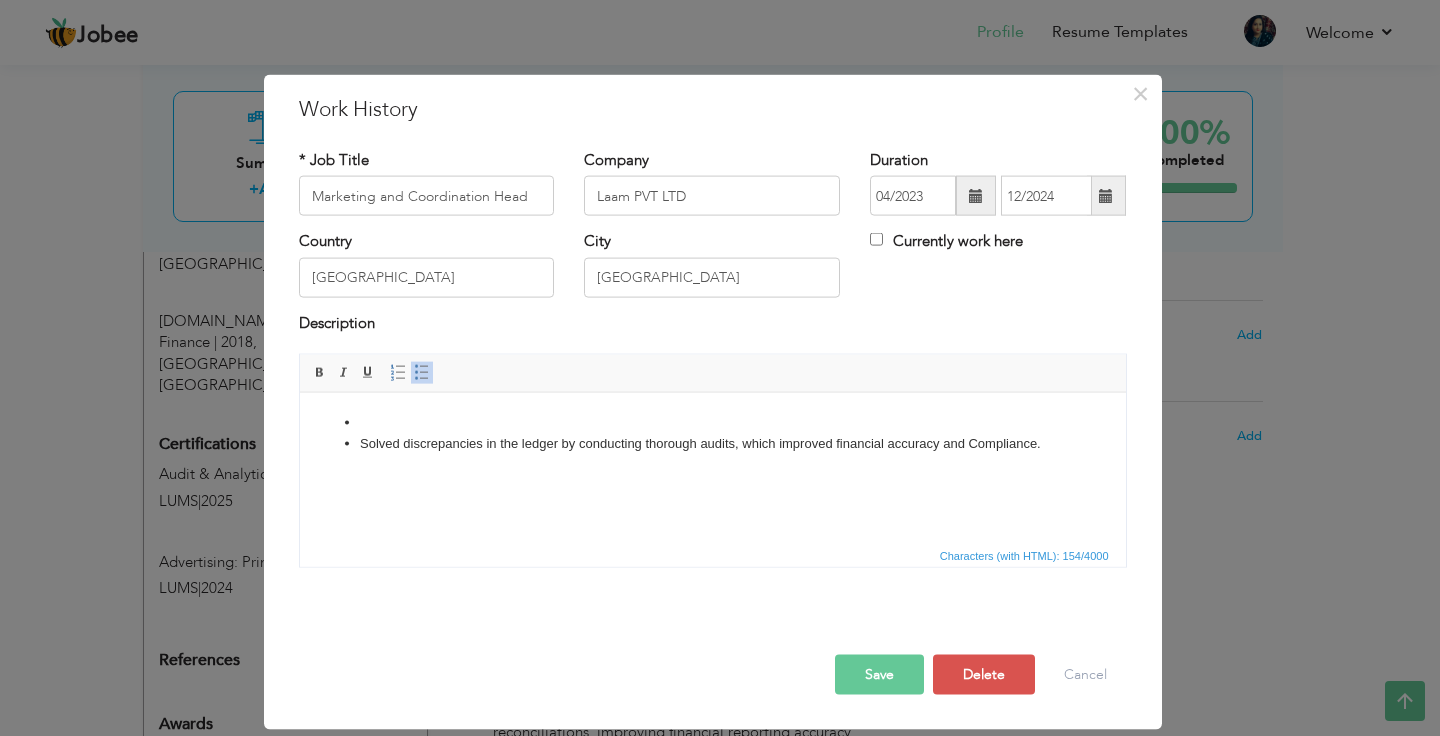 drag, startPoint x: 1064, startPoint y: 436, endPoint x: 323, endPoint y: 403, distance: 741.73444 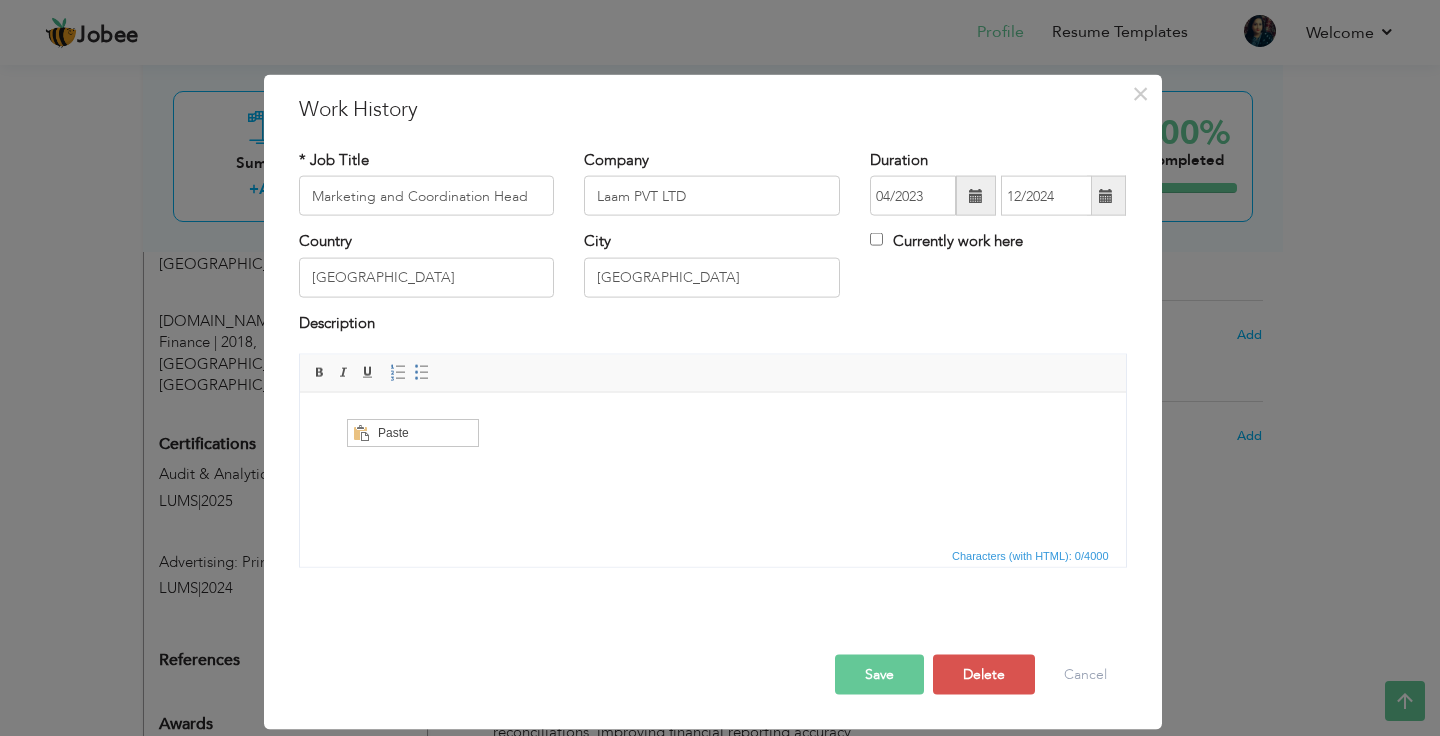 scroll, scrollTop: 0, scrollLeft: 0, axis: both 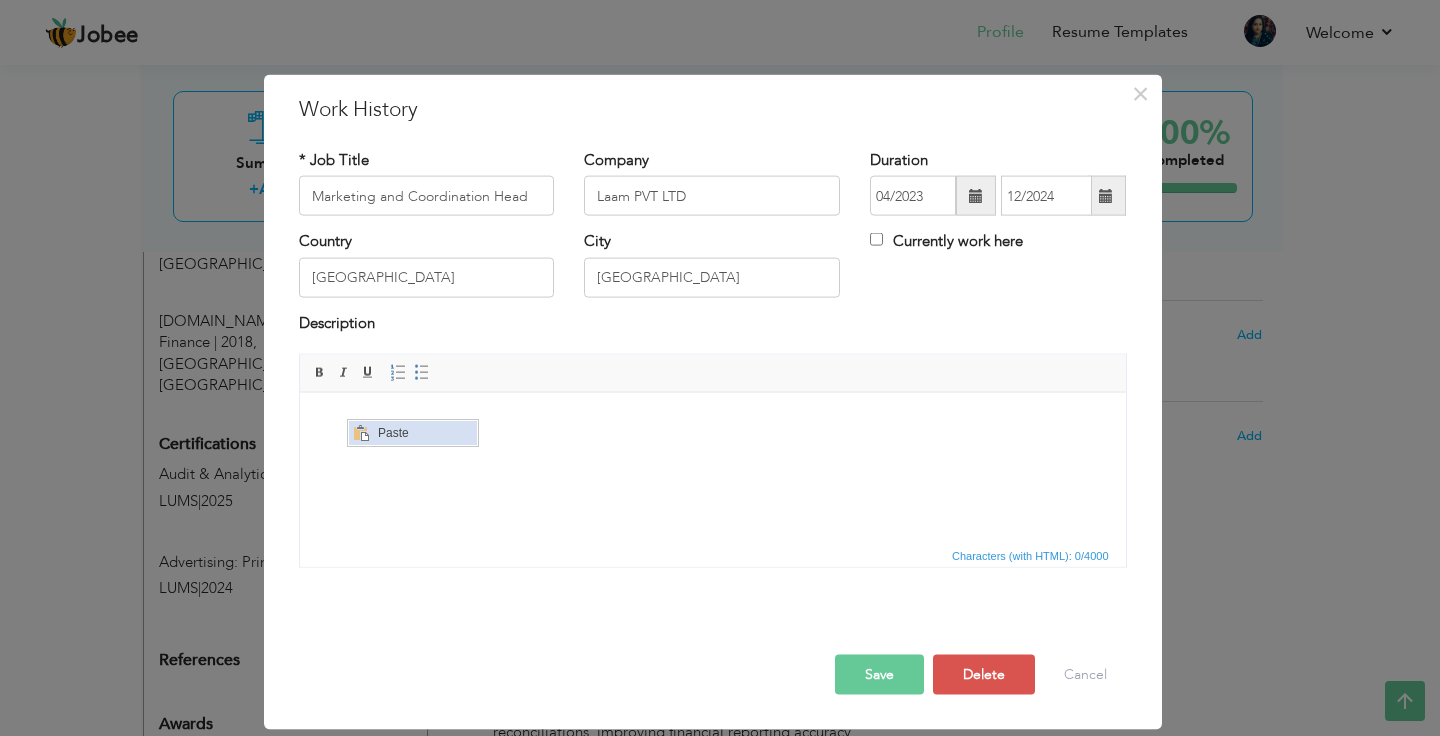 click on "Paste" at bounding box center [424, 432] 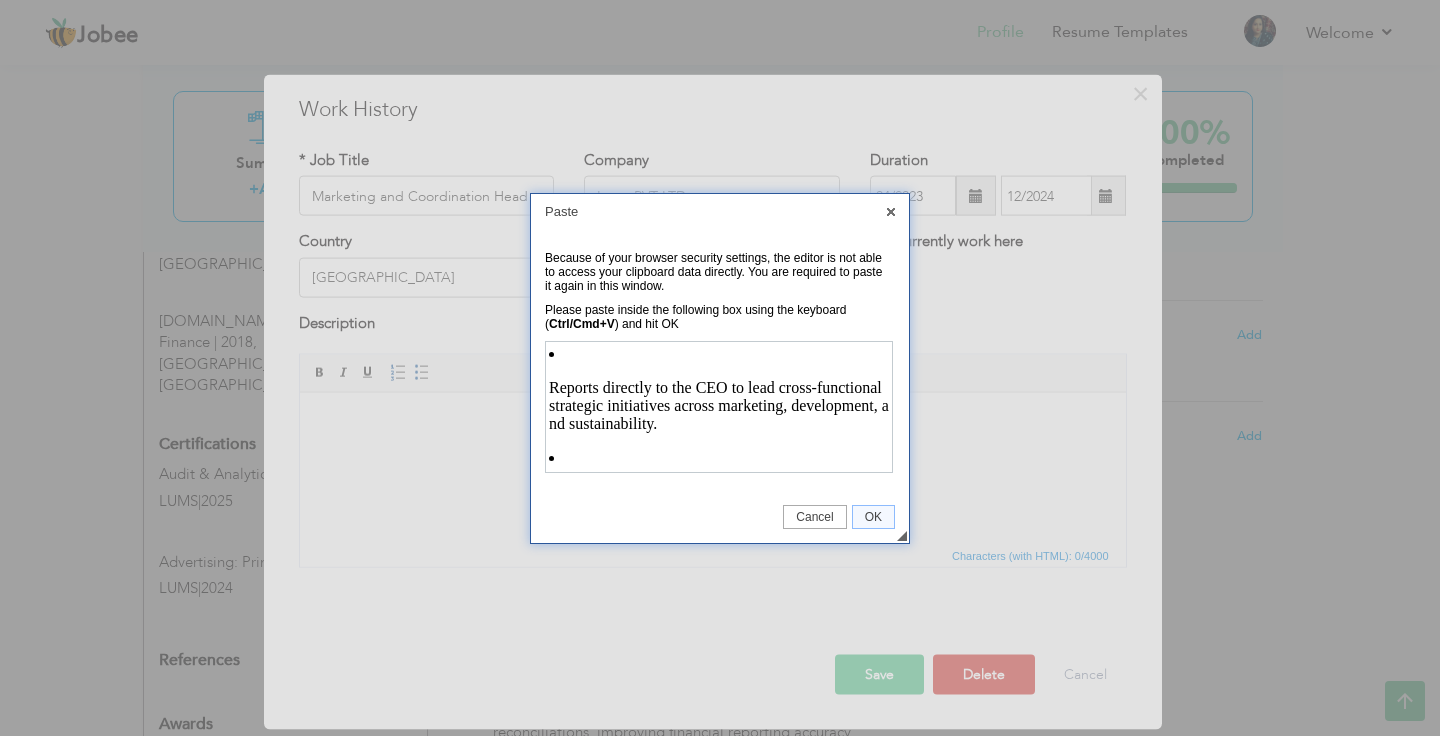 scroll, scrollTop: 843, scrollLeft: 0, axis: vertical 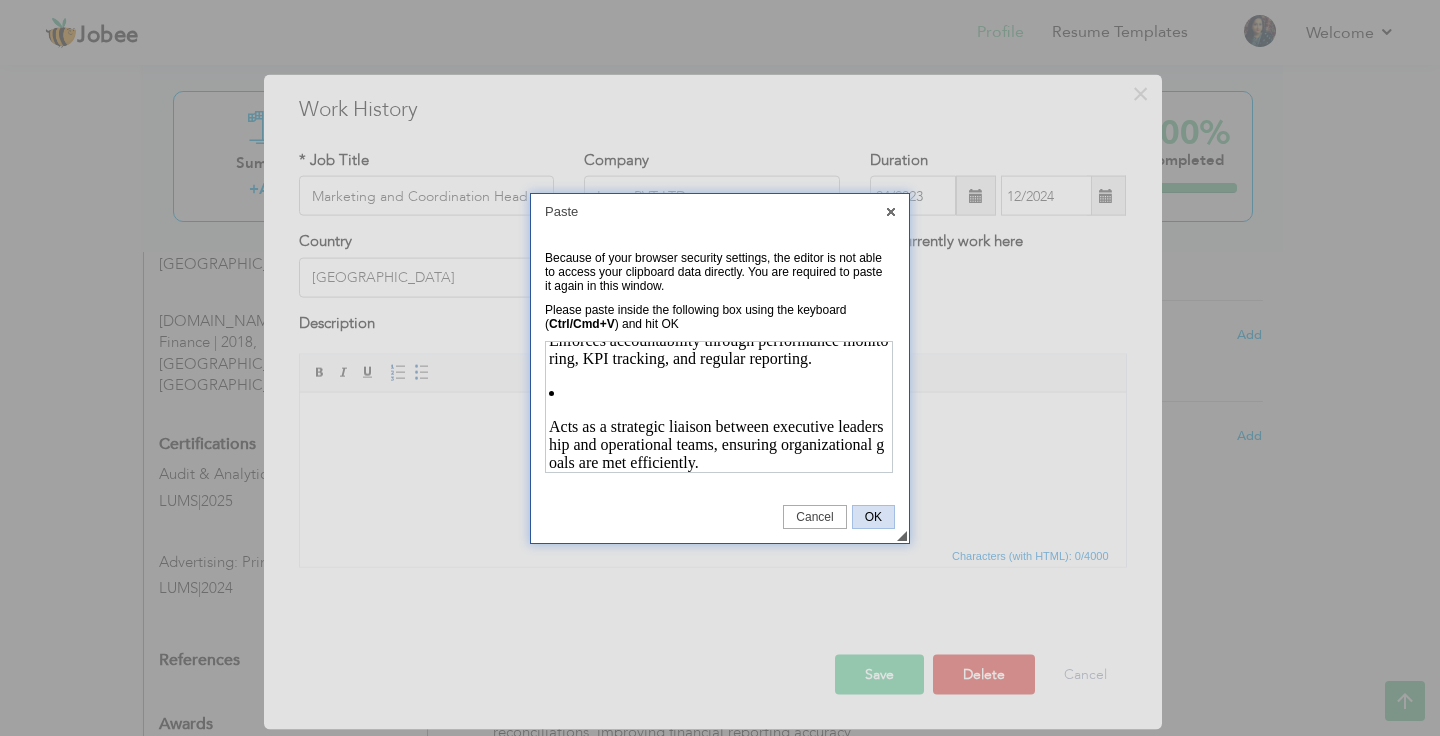 click on "OK" at bounding box center [873, 517] 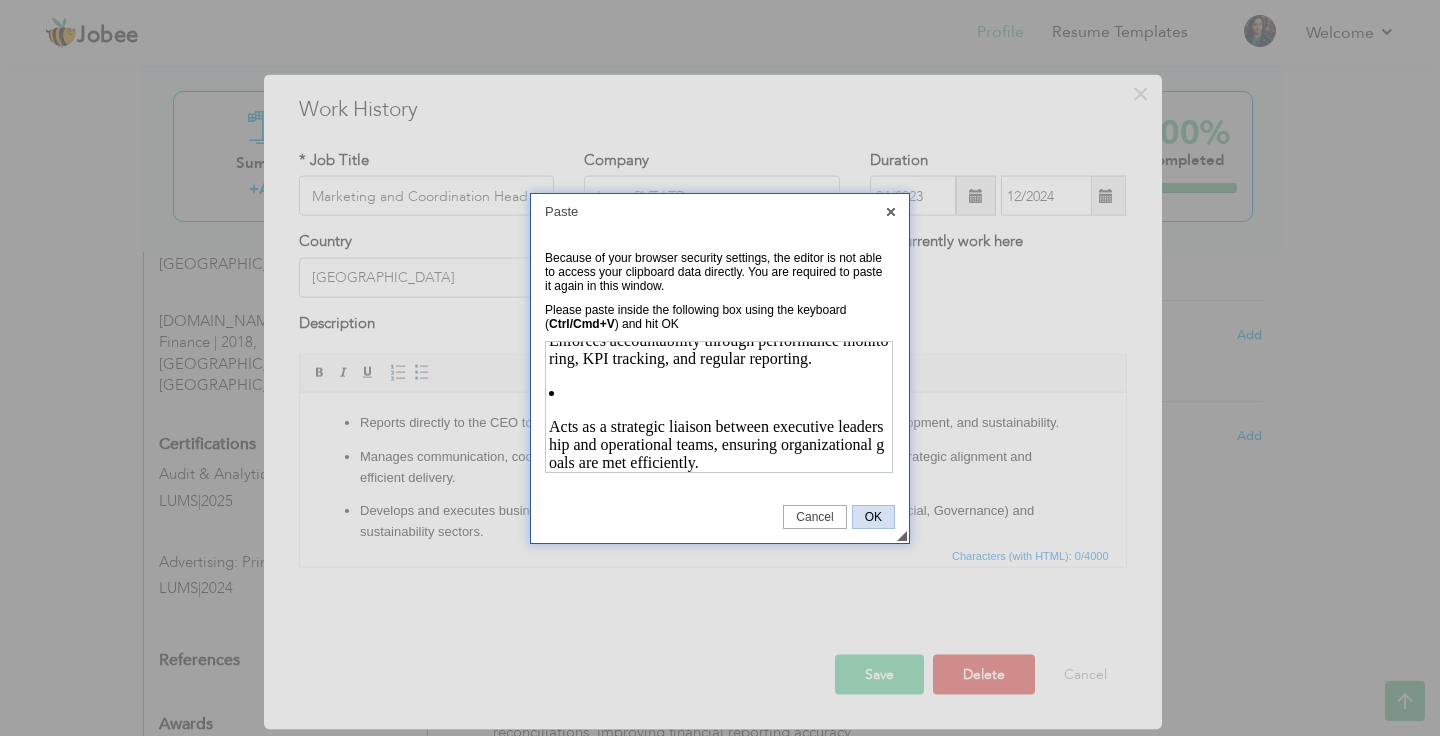 scroll, scrollTop: 274, scrollLeft: 0, axis: vertical 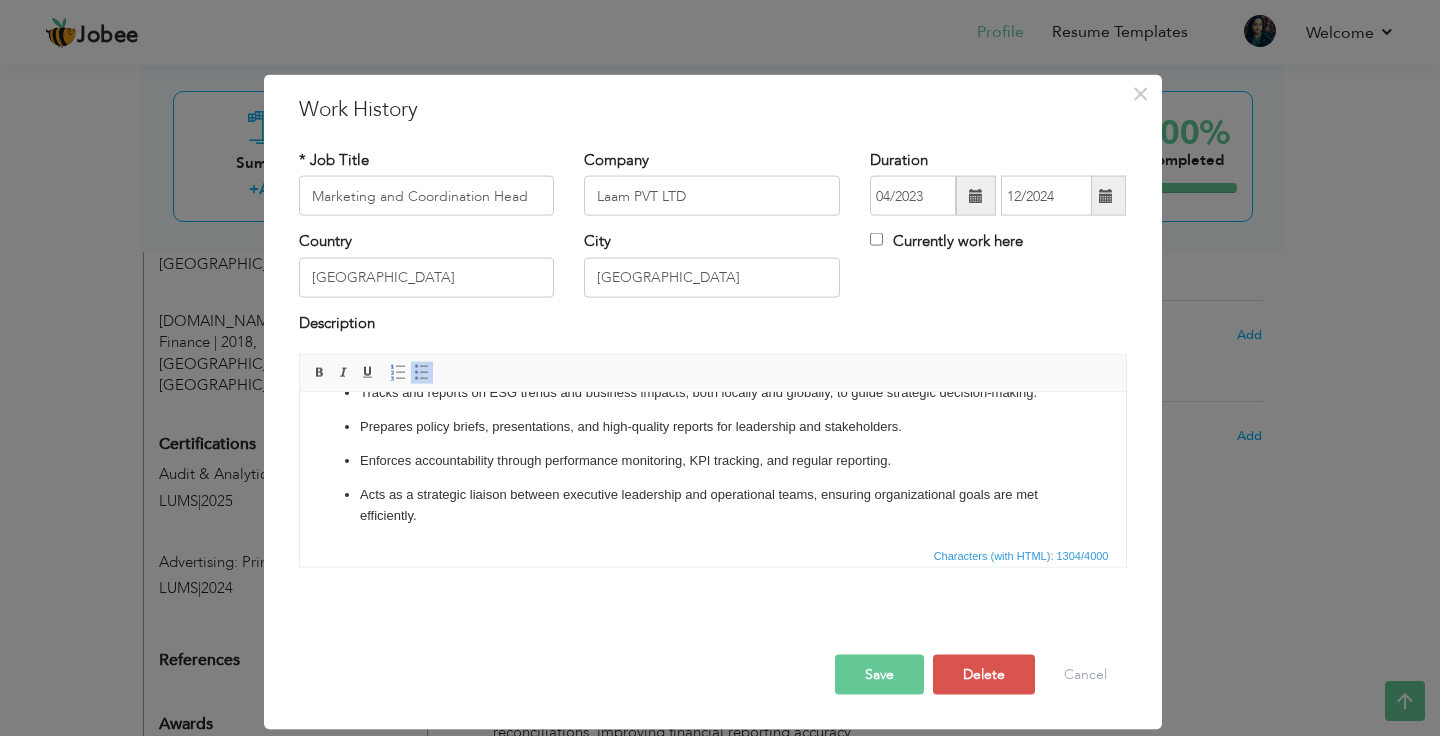 click on "Tracks and reports on ESG trends and business impacts, both locally and globally, to guide strategic decision-making." at bounding box center [712, 392] 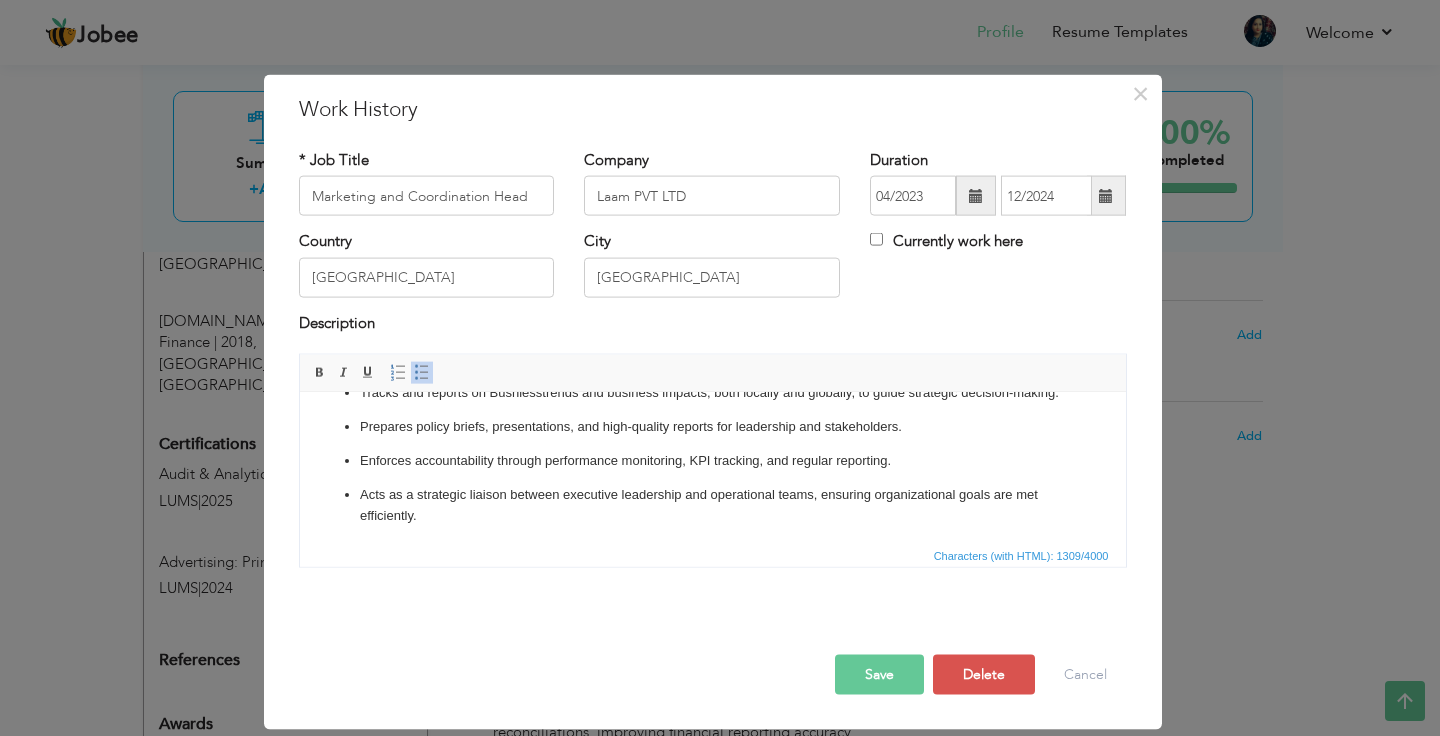 click on "Reports directly to the CEO to lead cross-functional strategic initiatives across marketing, development, and sustainability. Manages communication, coordination, and execution across multiple departments, ensuring strategic alignment and efficient delivery. Develops and executes business development strategies, focusing on ESG (Environmental, Social, Governance) and sustainability sectors. Leads sustainability workstreams with oversight on staff performance, resource planning, and deliverable execution. Conducts resource forecasting and capacity planning for optimal workforce deployment. Designs and facilitates ESG capacity-building programs, training sessions, and knowledge-sharing initiatives. Tracks and reports on Busniess  trends and business impacts, both locally and globally, to guide strategic decision-making. Prepares policy briefs, presentations, and high-quality reports for leadership and stakeholders. Enforces accountability through performance monitoring, KPI tracking, and regular reporting." 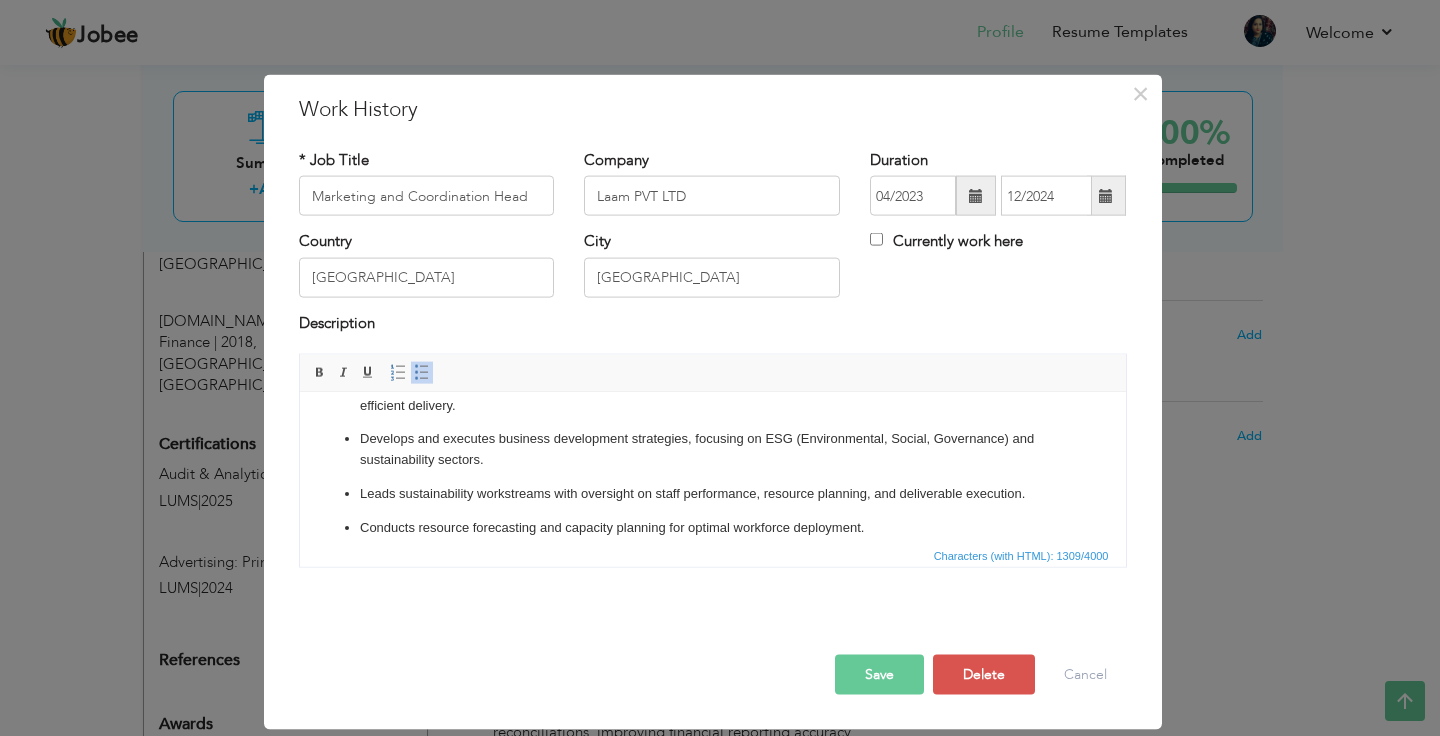 scroll, scrollTop: 73, scrollLeft: 0, axis: vertical 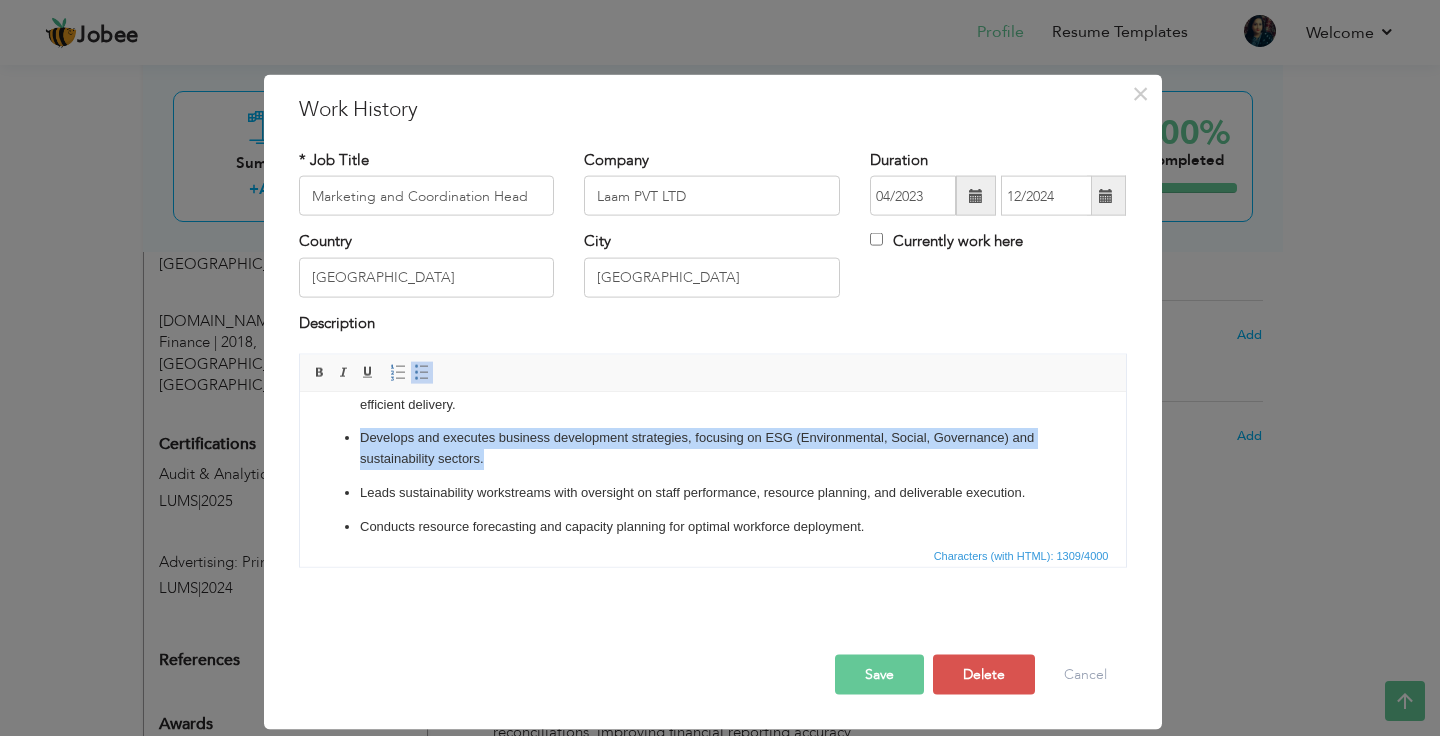 drag, startPoint x: 481, startPoint y: 474, endPoint x: 323, endPoint y: 457, distance: 158.91193 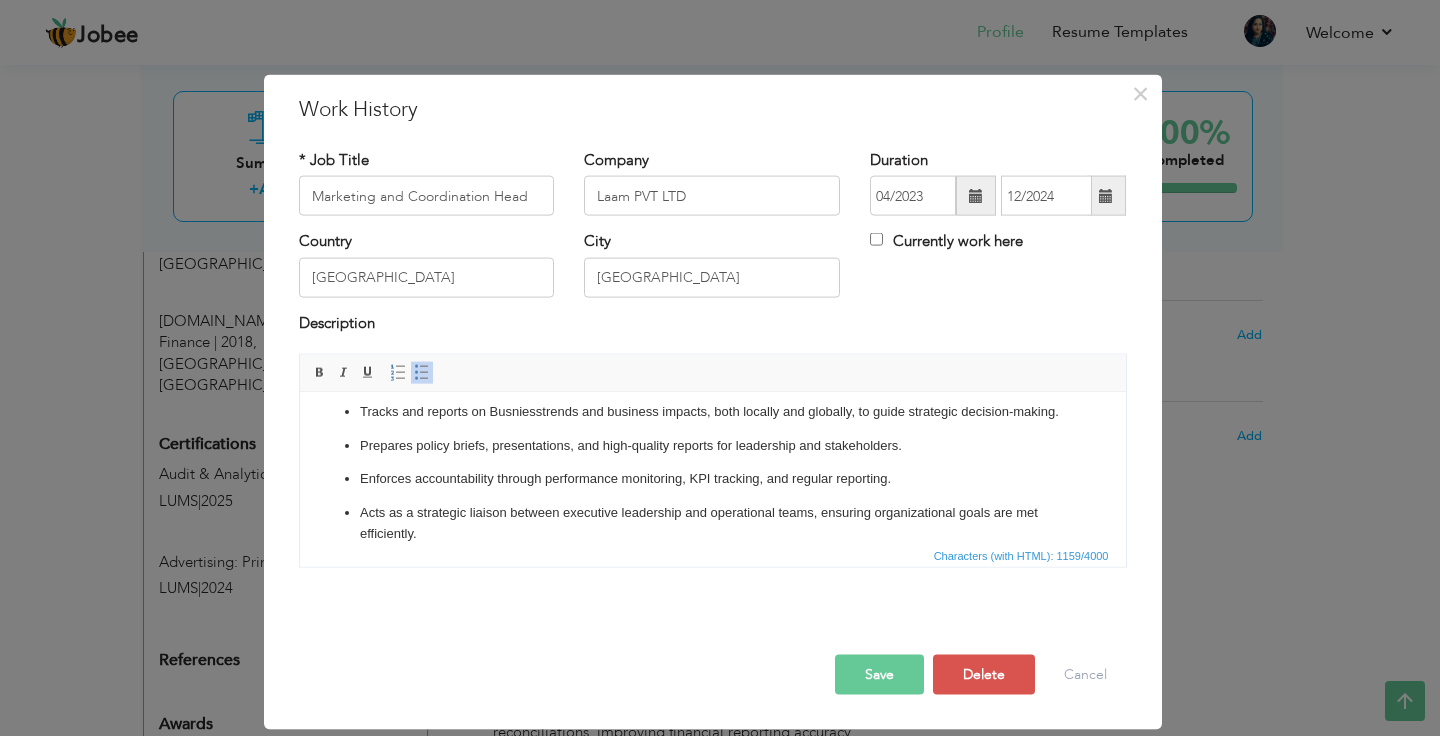scroll, scrollTop: 264, scrollLeft: 0, axis: vertical 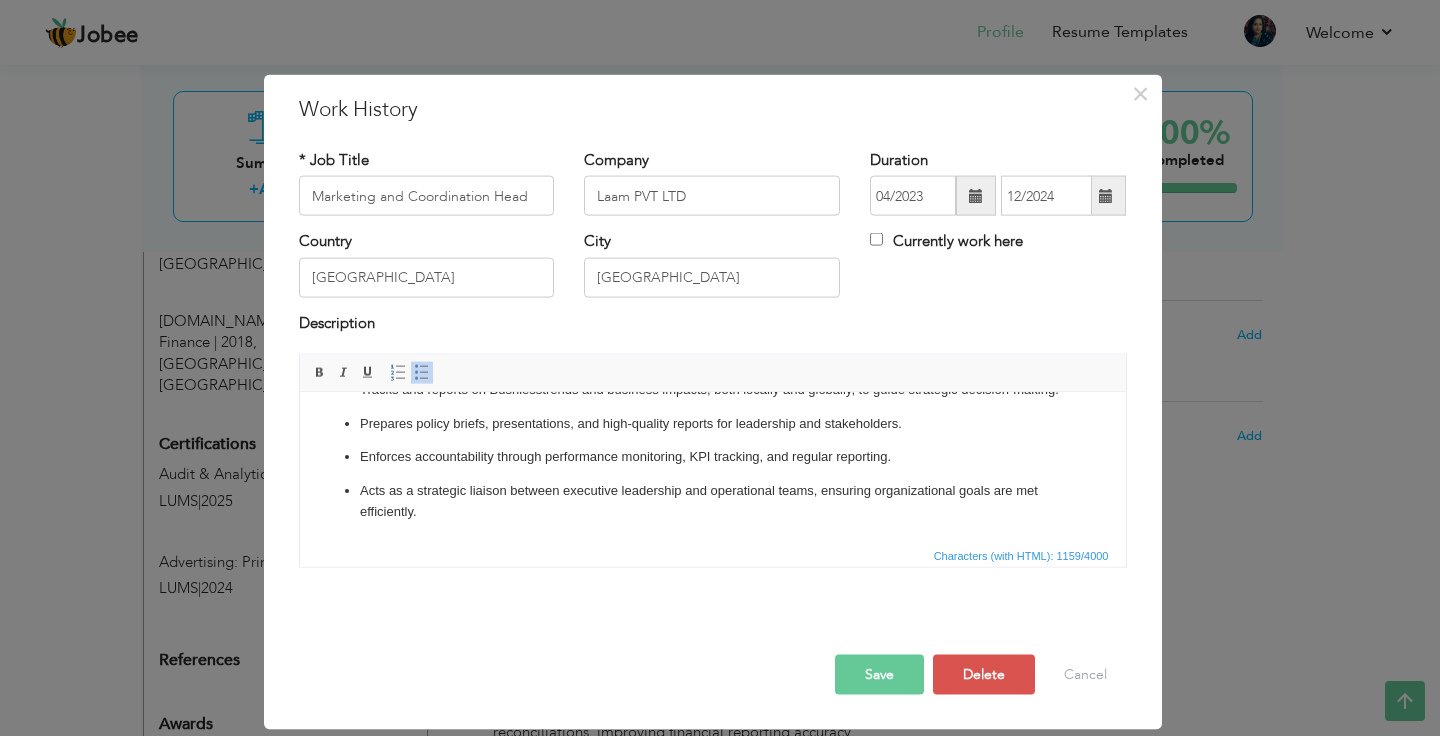 click on "Reports directly to the CEO to lead cross-functional strategic initiatives across marketing, development, and sustainability. Manages communication, coordination, and execution across multiple departments, ensuring strategic alignment and efficient delivery. Leads sustainability workstreams with oversight on staff performance, resource planning, and deliverable execution. Conducts resource forecasting and capacity planning for optimal workforce deployment. Designs and facilitates ESG capacity-building programs, training sessions, and knowledge-sharing initiatives. Tracks and reports on Busniess  trends and business impacts, both locally and globally, to guide strategic decision-making. Prepares policy briefs, presentations, and high-quality reports for leadership and stakeholders. Enforces accountability through performance monitoring, KPI tracking, and regular reporting. Acts as a strategic liaison between executive leadership and operational teams, ensuring organizational goals are met efficiently." at bounding box center [712, 355] 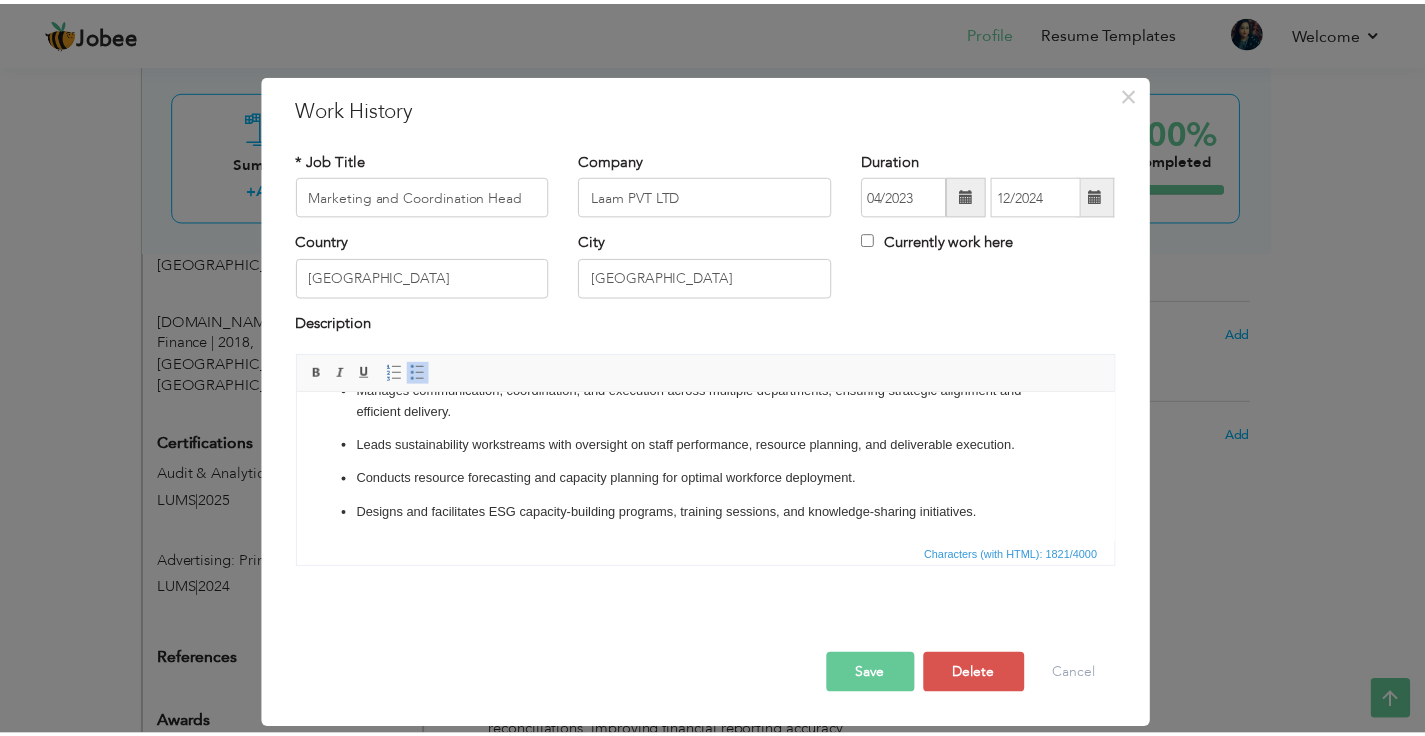 scroll, scrollTop: 0, scrollLeft: 0, axis: both 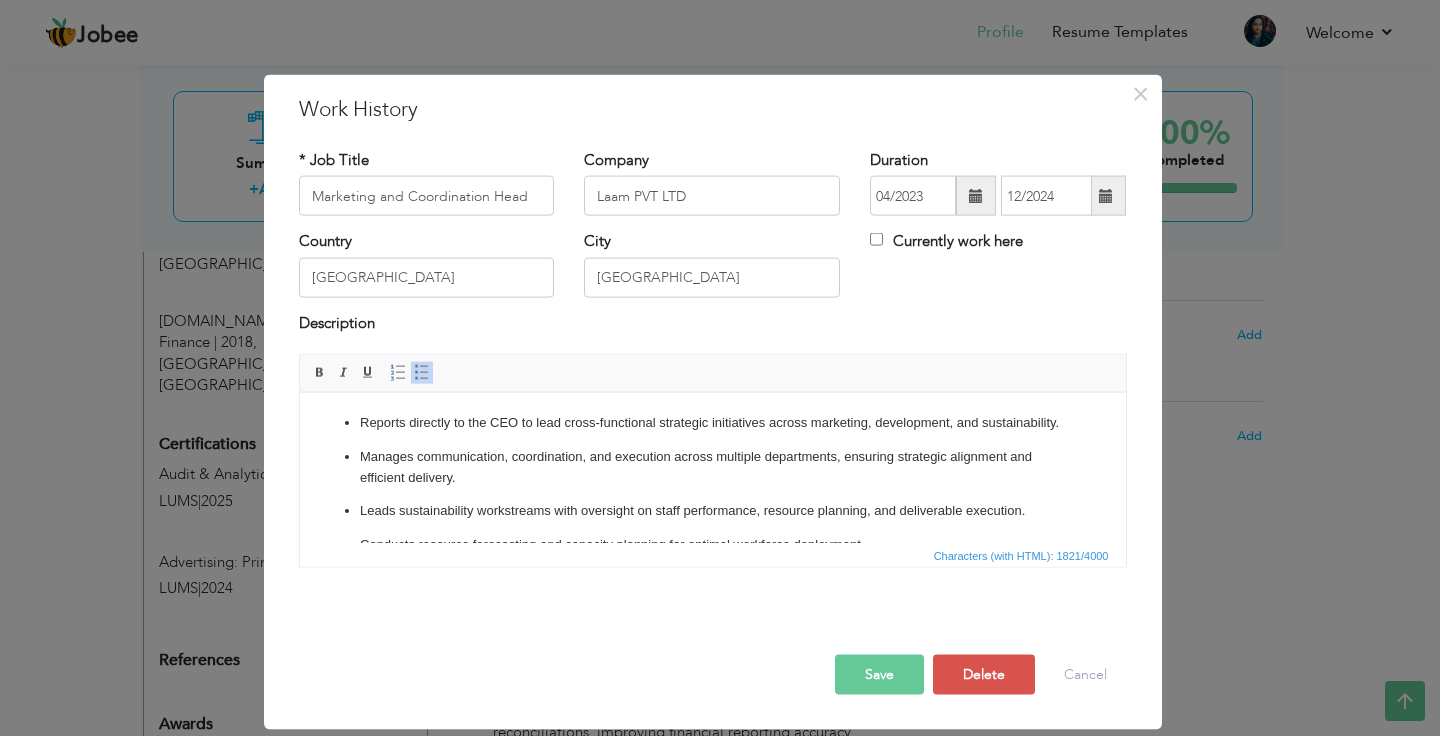 click on "Save" at bounding box center [879, 675] 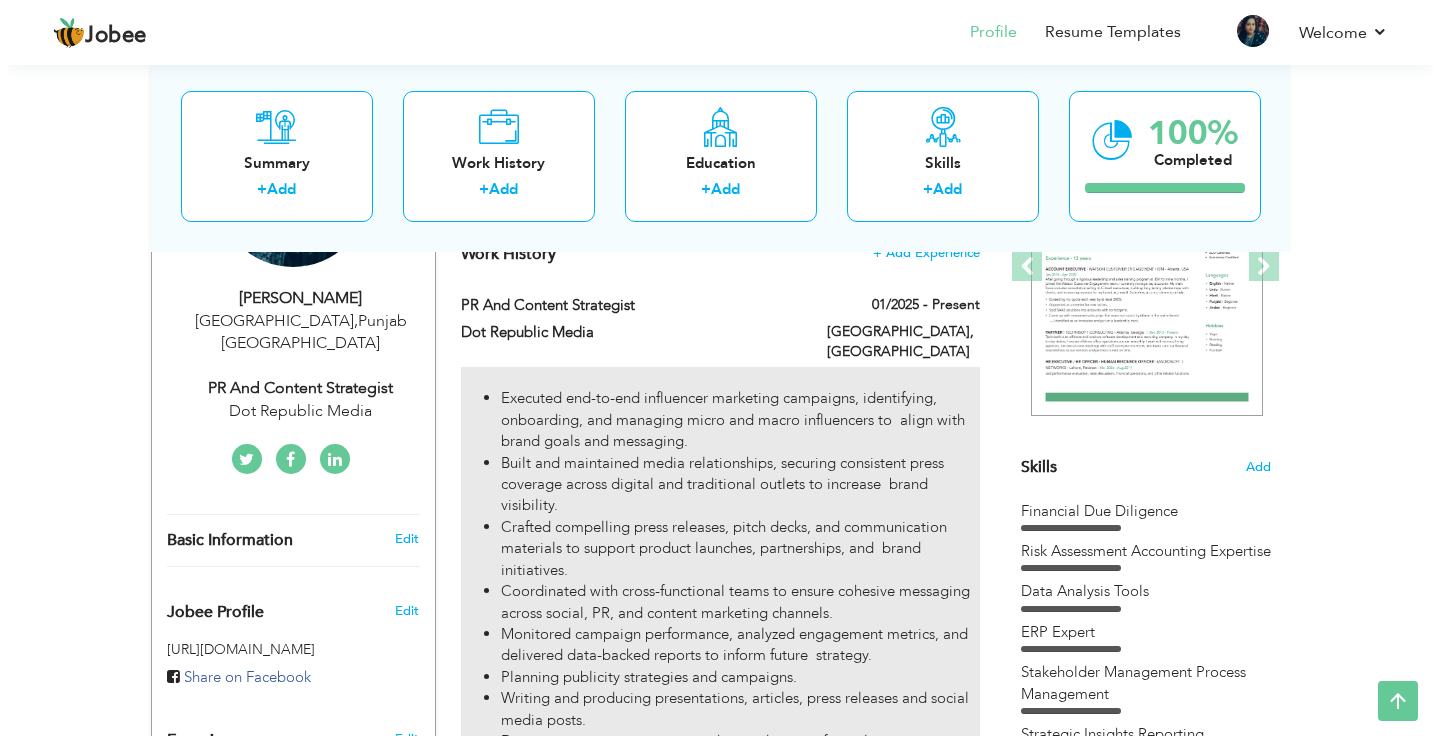 scroll, scrollTop: 317, scrollLeft: 0, axis: vertical 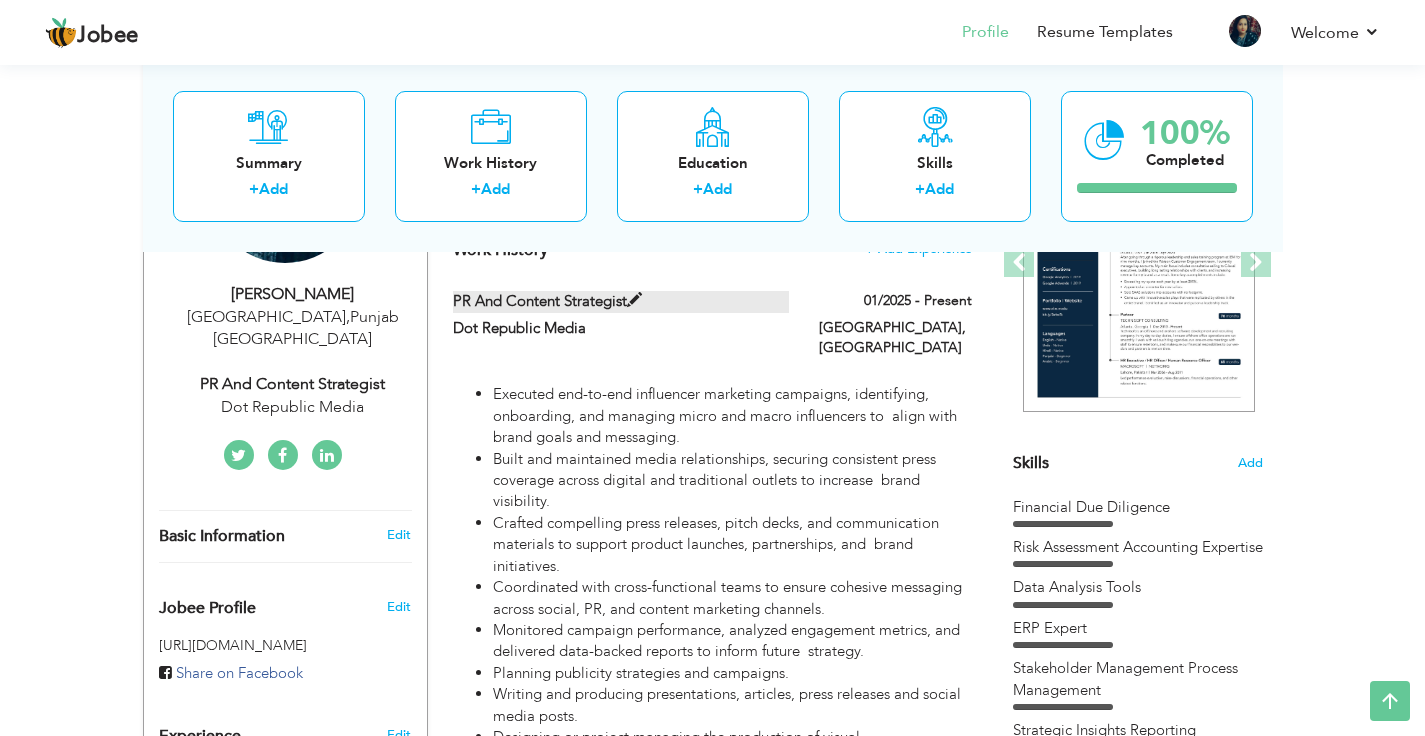 click at bounding box center (634, 300) 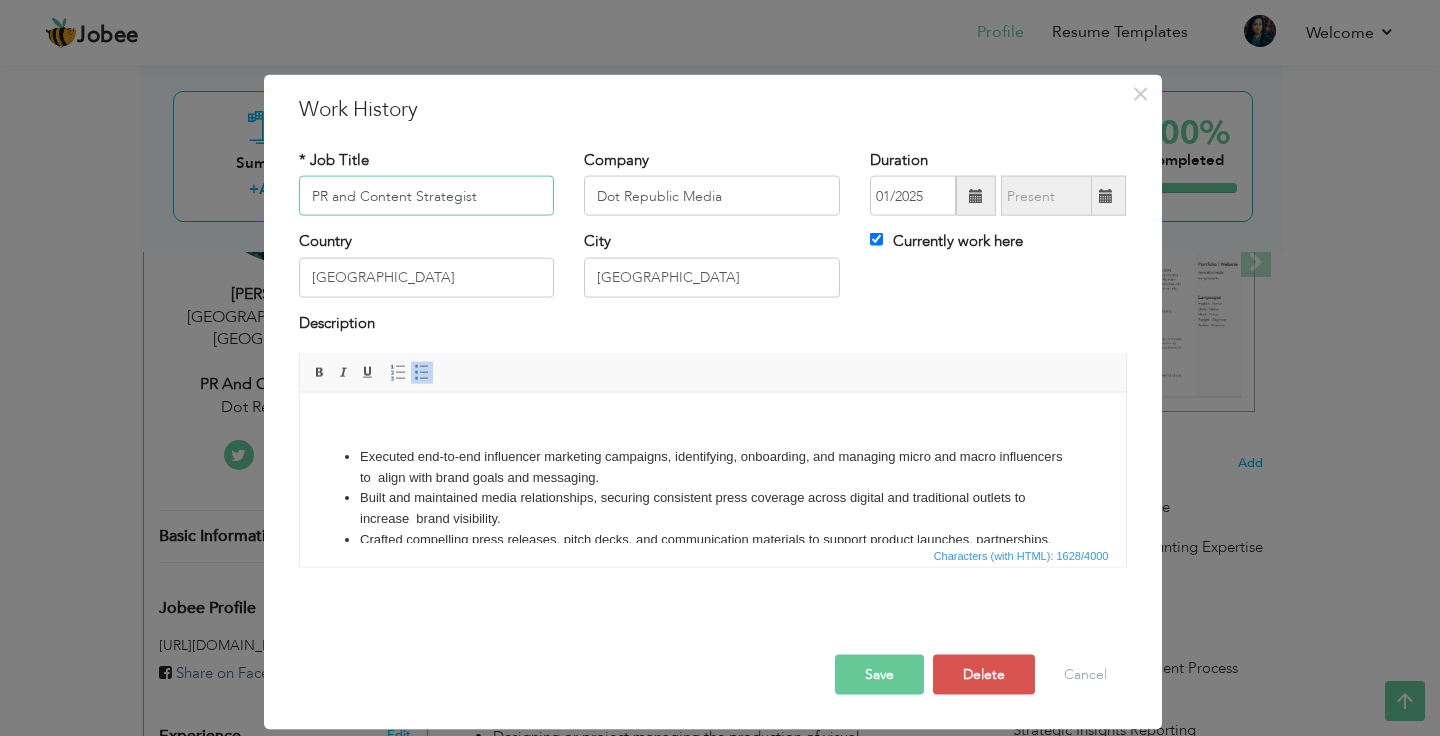 click on "PR and Content Strategist" at bounding box center (427, 196) 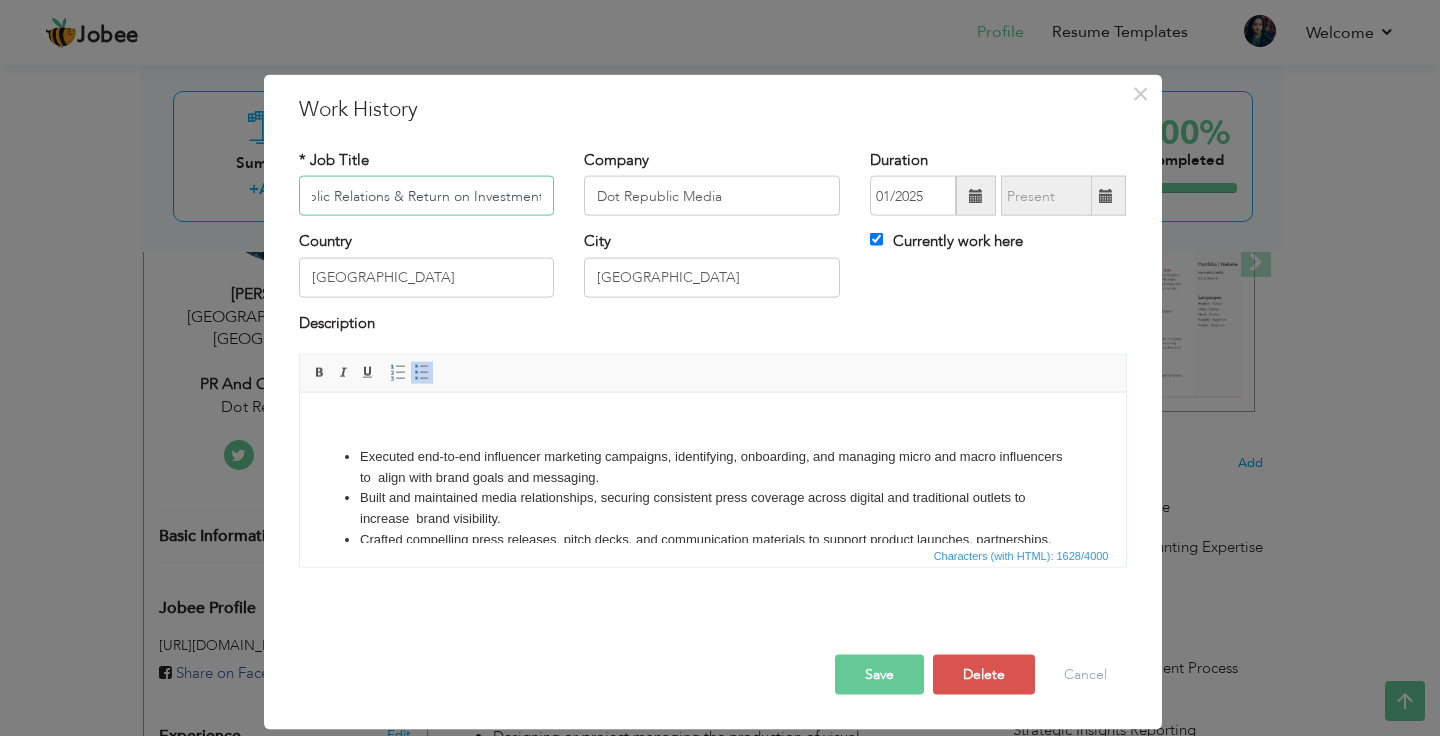 scroll, scrollTop: 0, scrollLeft: 23, axis: horizontal 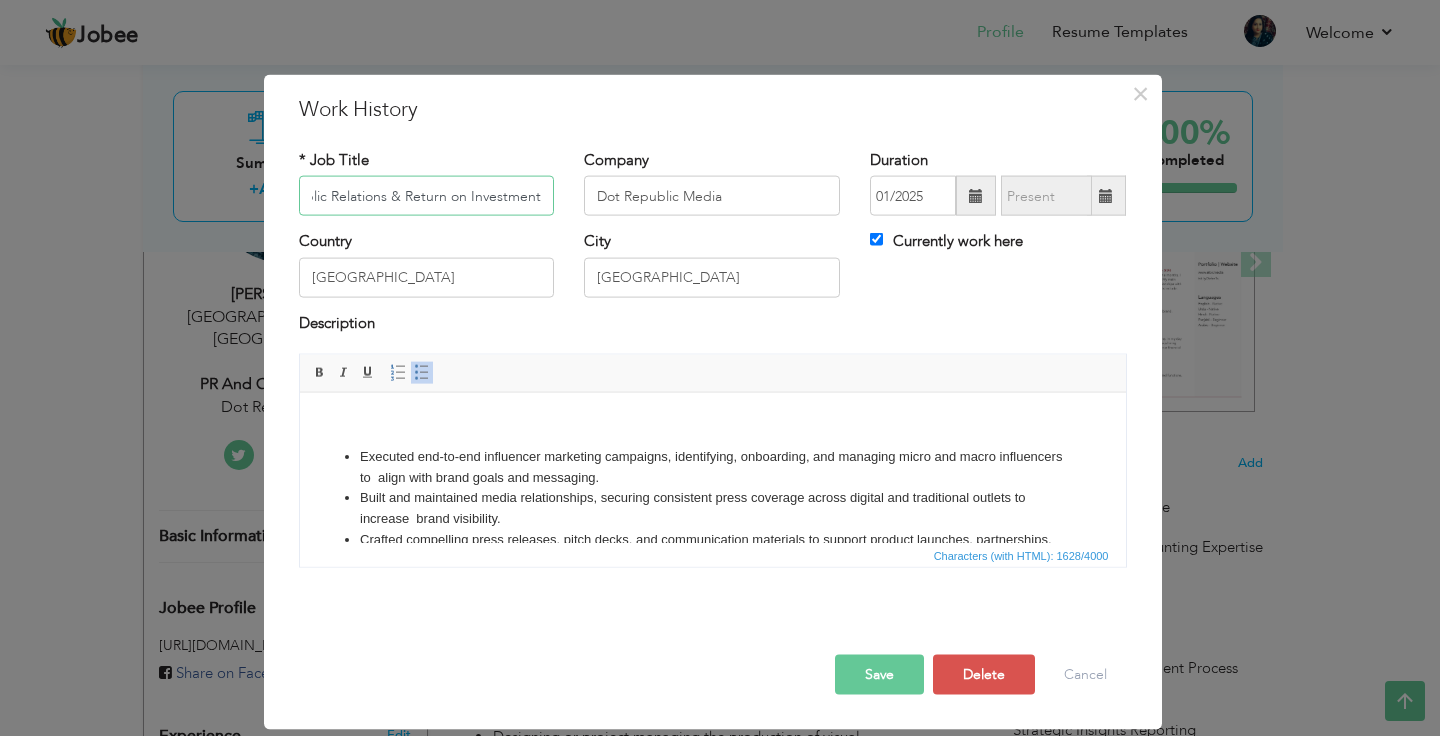 type on "Public Relations & Return on Investment  Strategist" 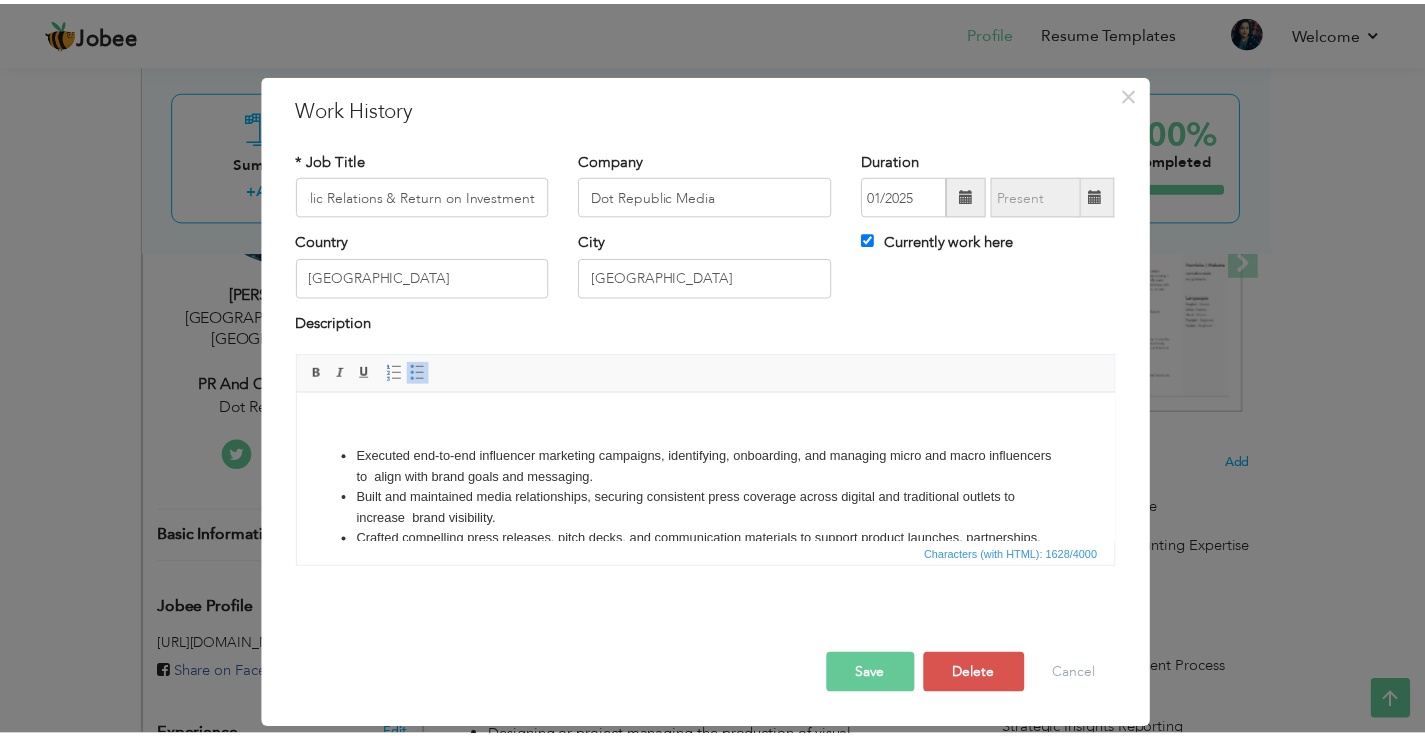 scroll, scrollTop: 0, scrollLeft: 0, axis: both 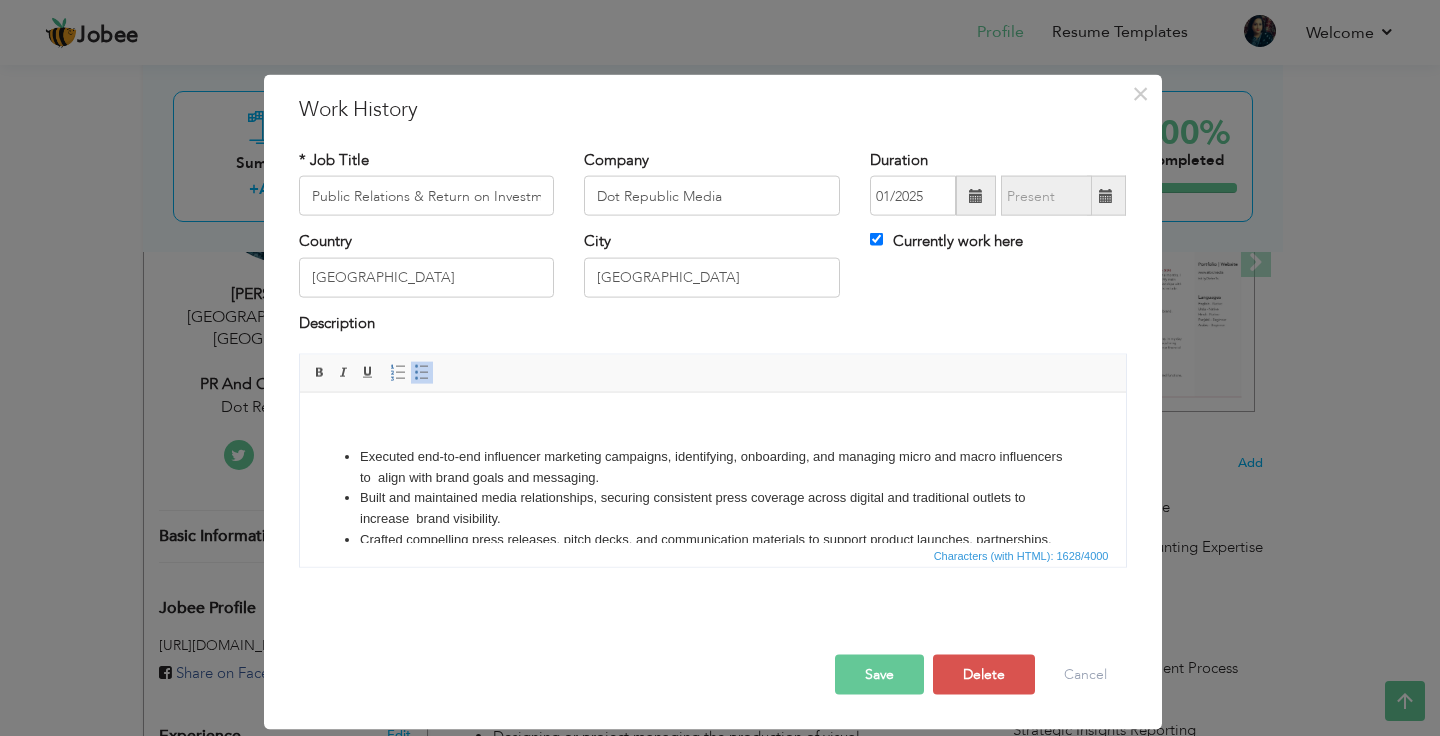 click on "Save" at bounding box center [879, 675] 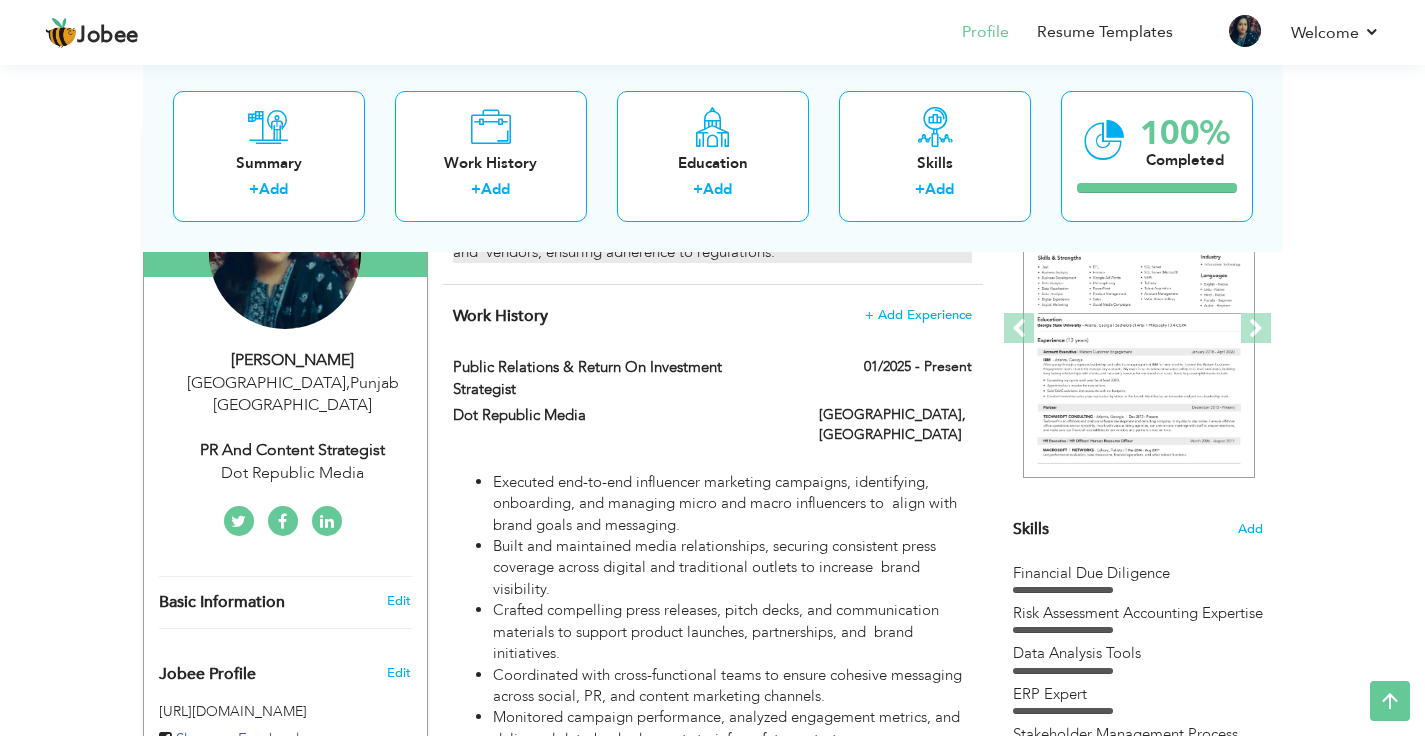 scroll, scrollTop: 0, scrollLeft: 0, axis: both 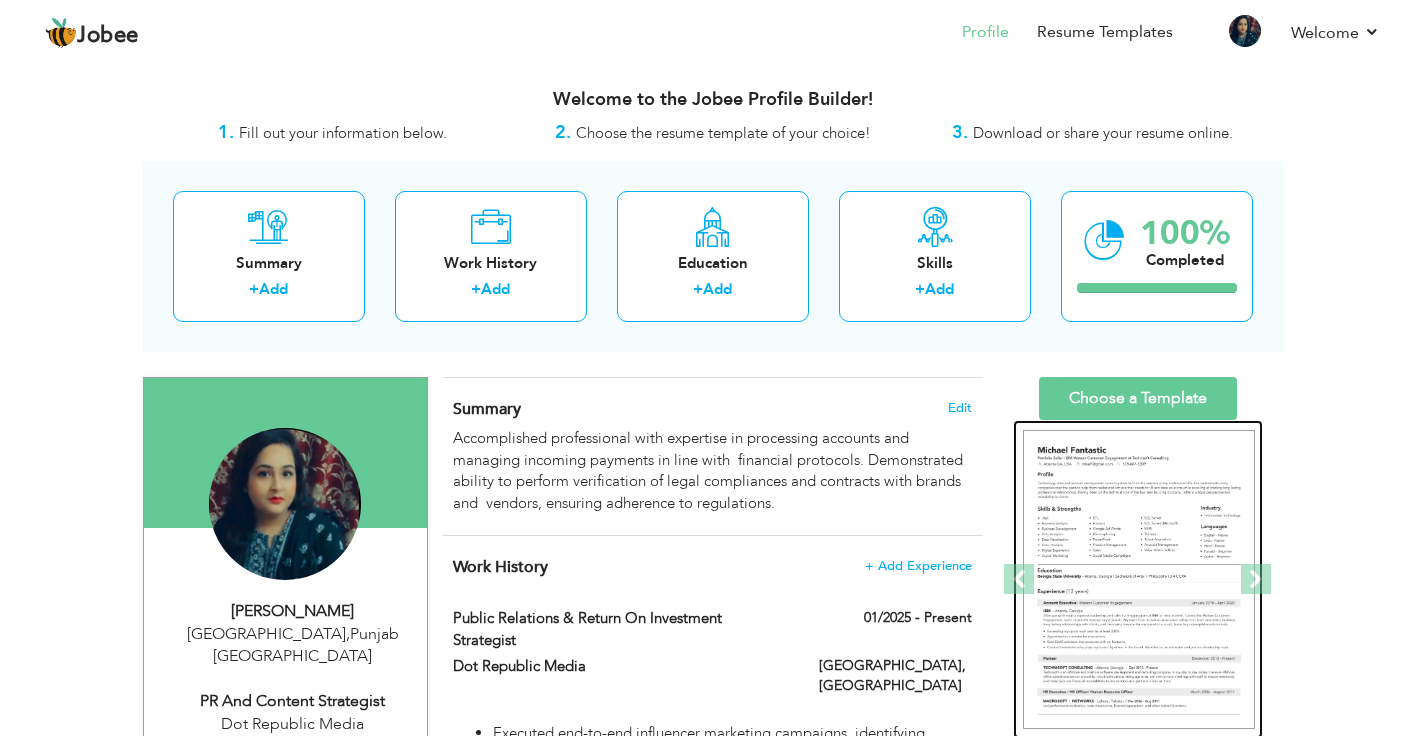 click at bounding box center (1139, 580) 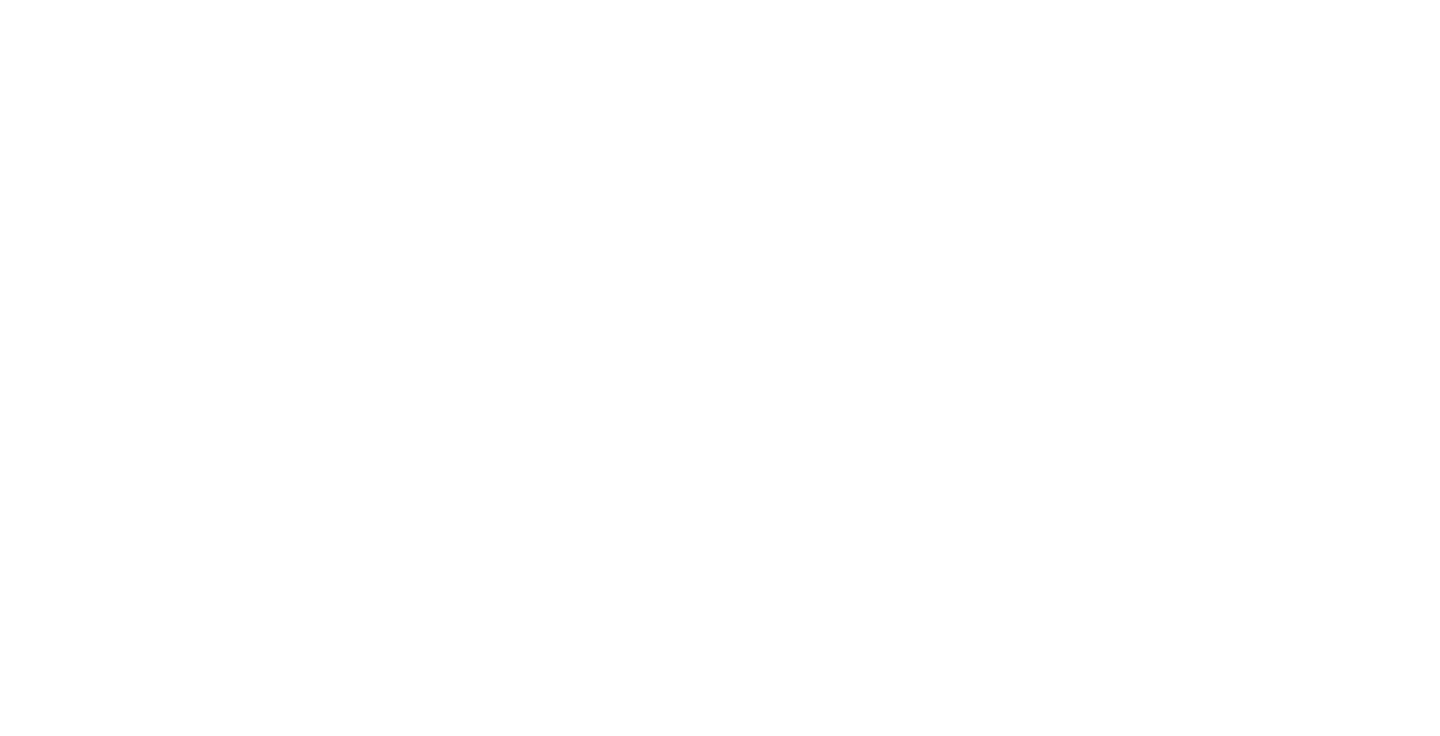 scroll, scrollTop: 0, scrollLeft: 0, axis: both 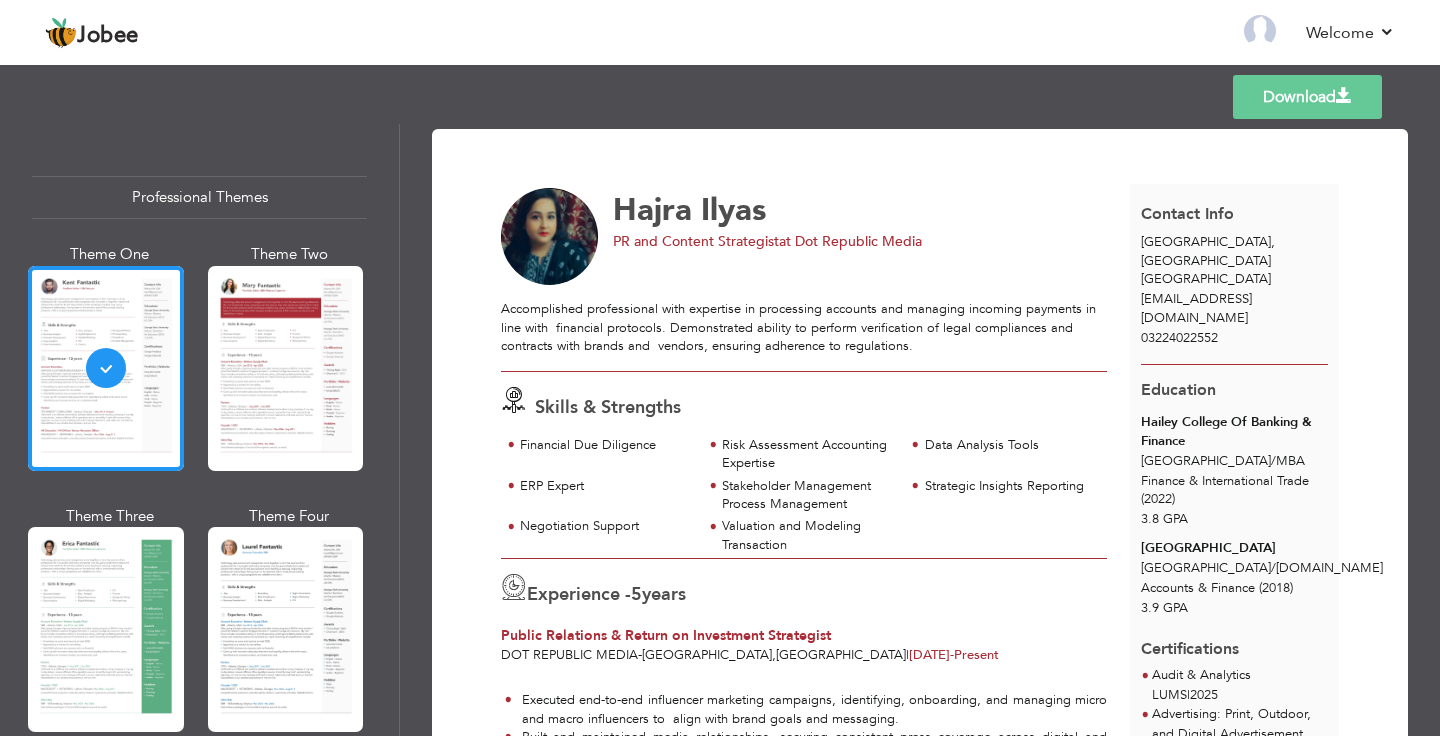 click on "Download" at bounding box center (1307, 97) 